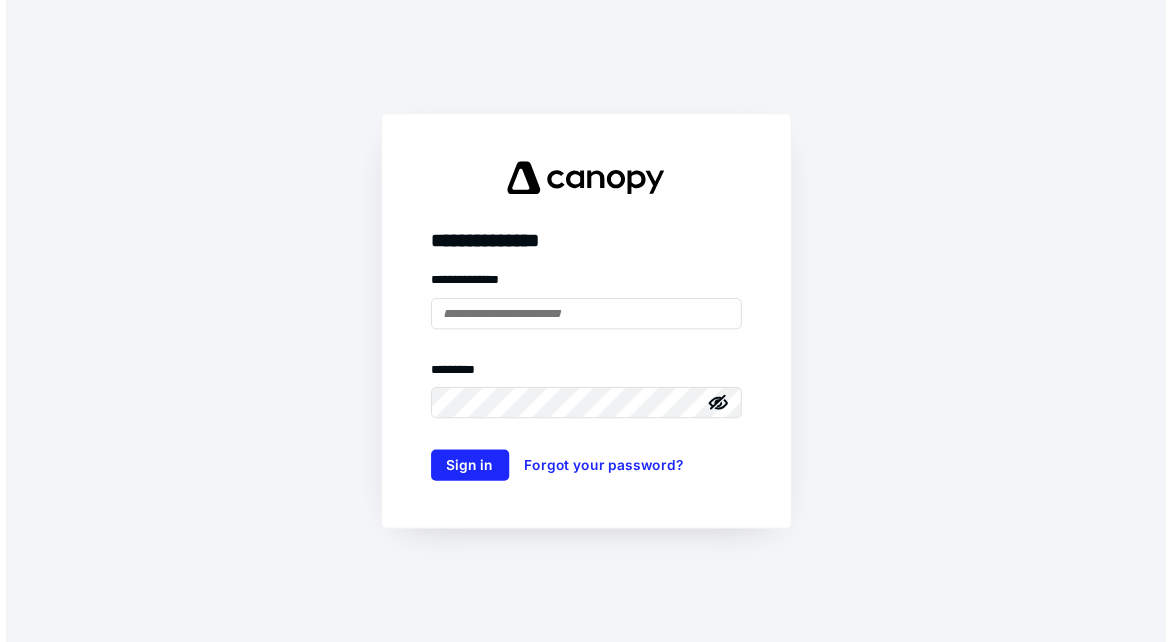 scroll, scrollTop: 0, scrollLeft: 0, axis: both 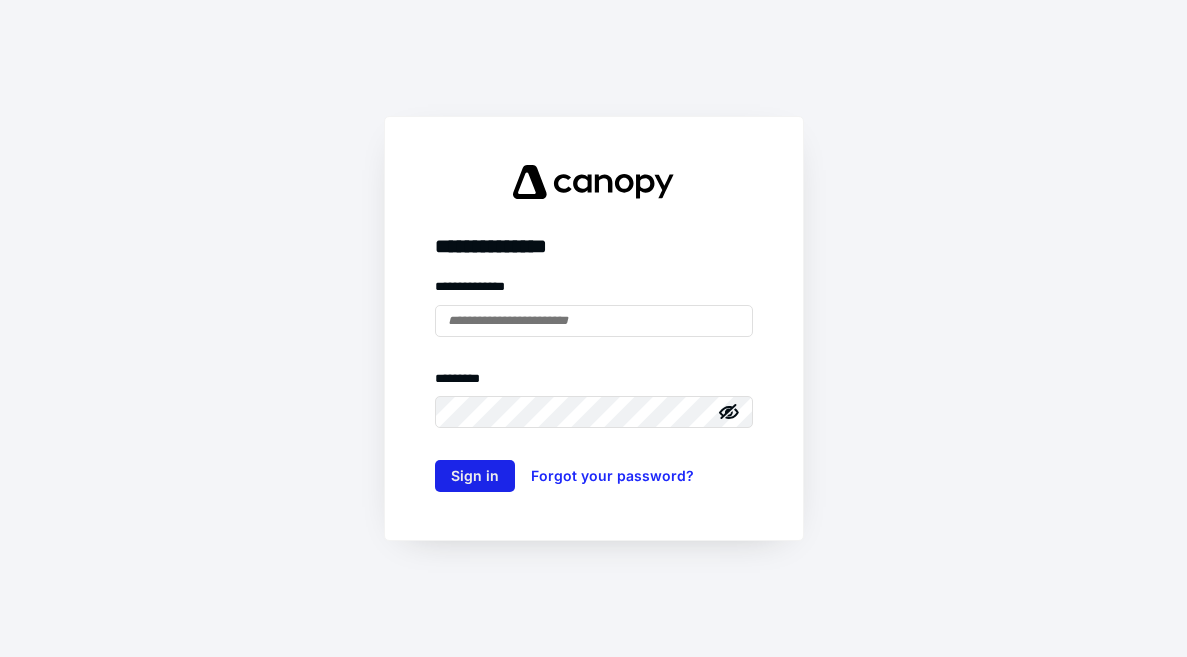 type on "**********" 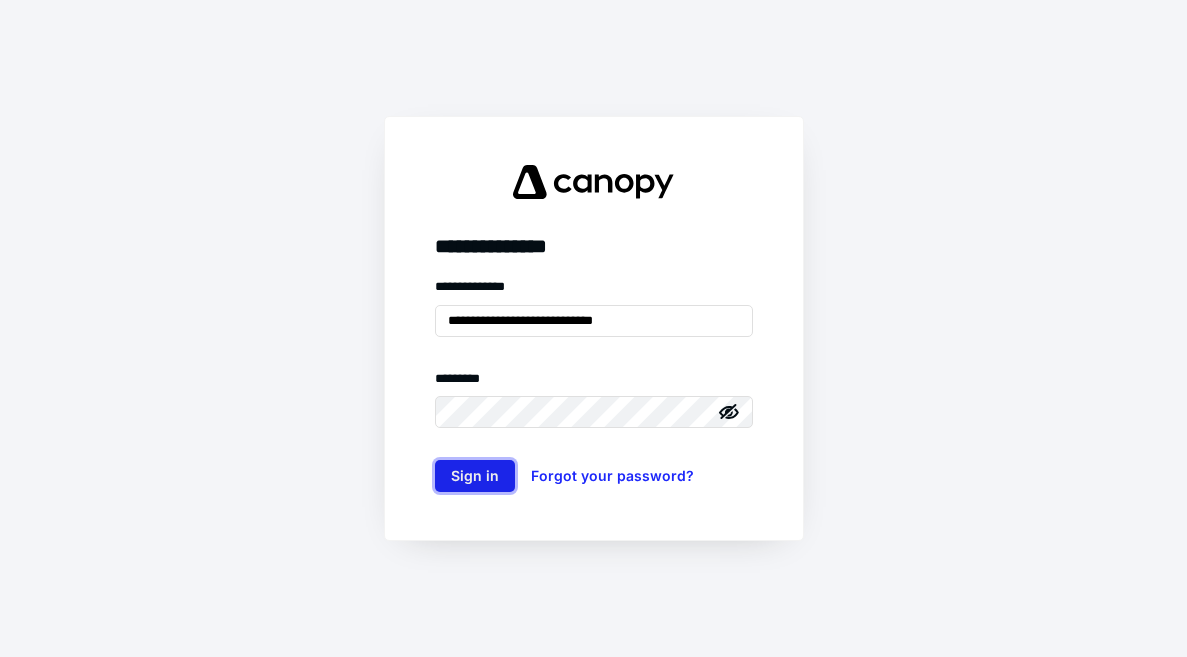 click on "Sign in" at bounding box center [475, 476] 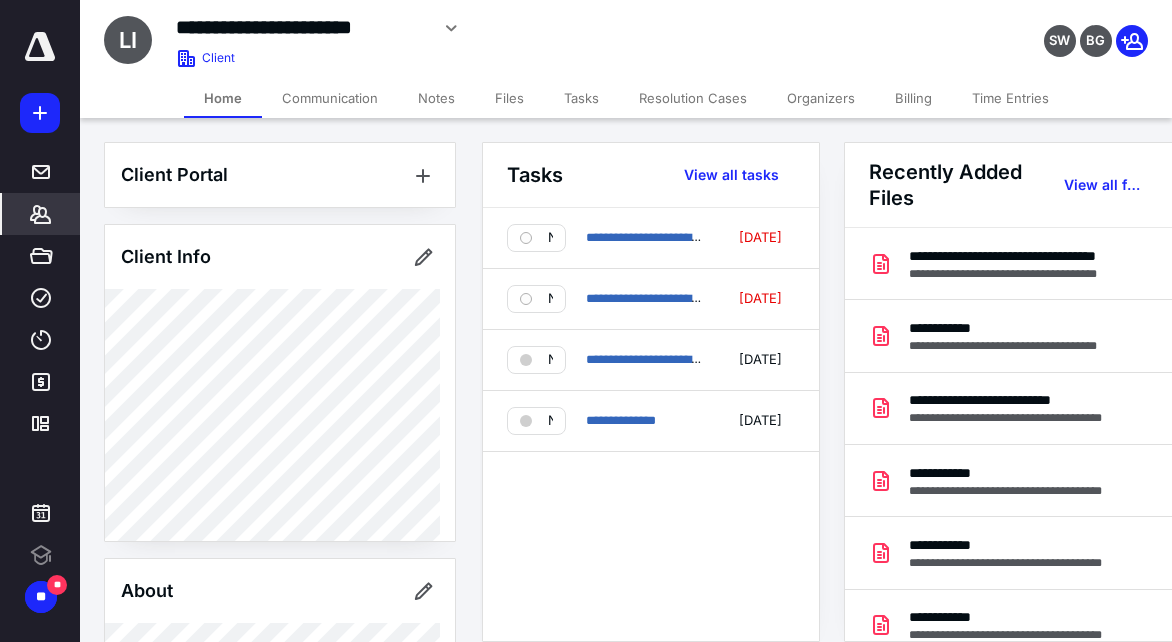 click 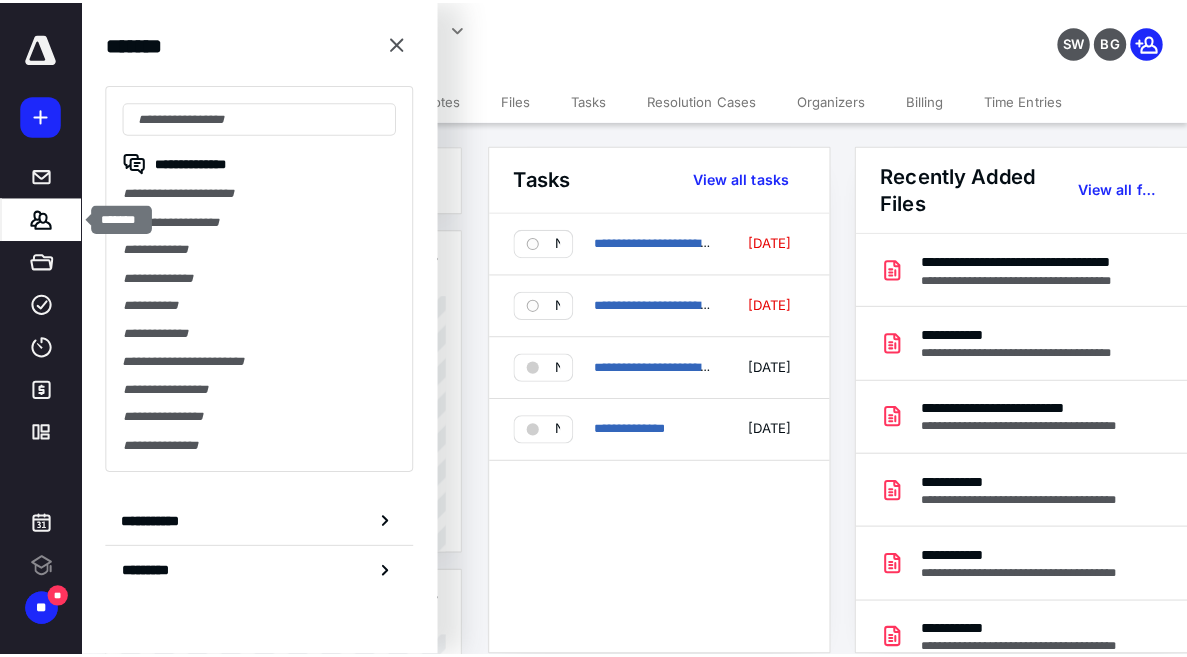 scroll, scrollTop: 0, scrollLeft: 0, axis: both 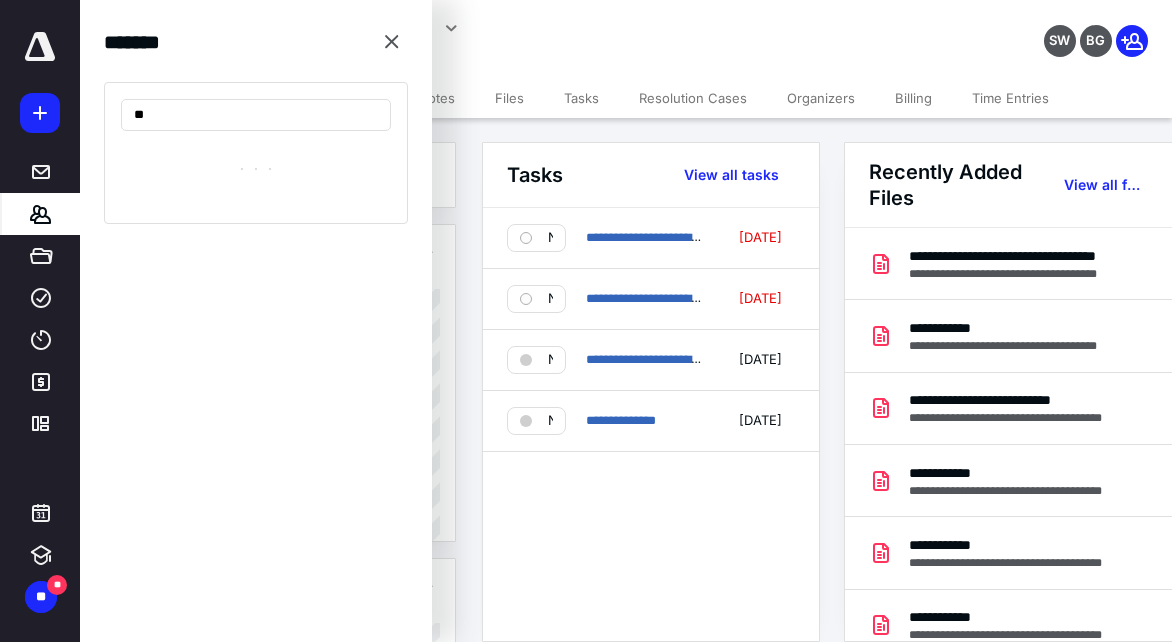 type on "*" 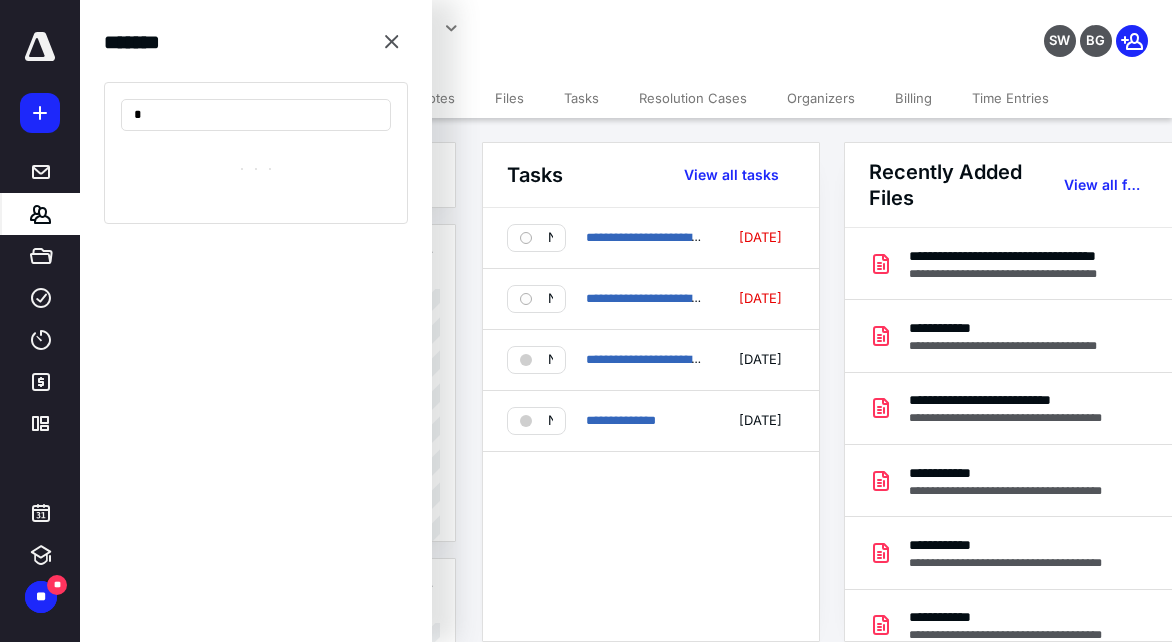 type 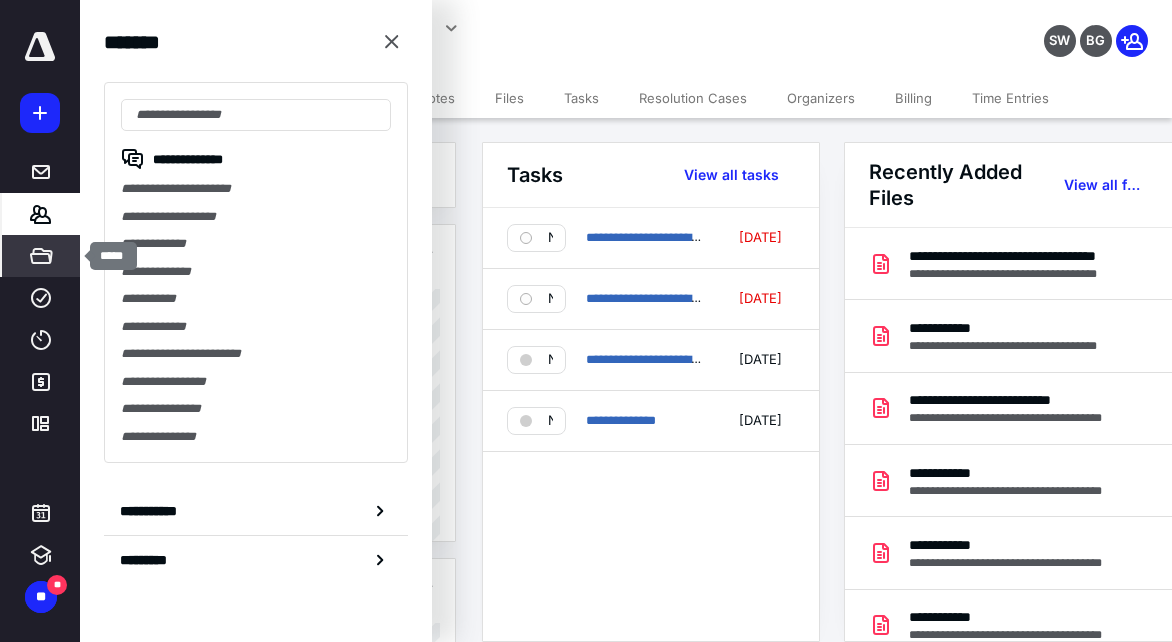 click 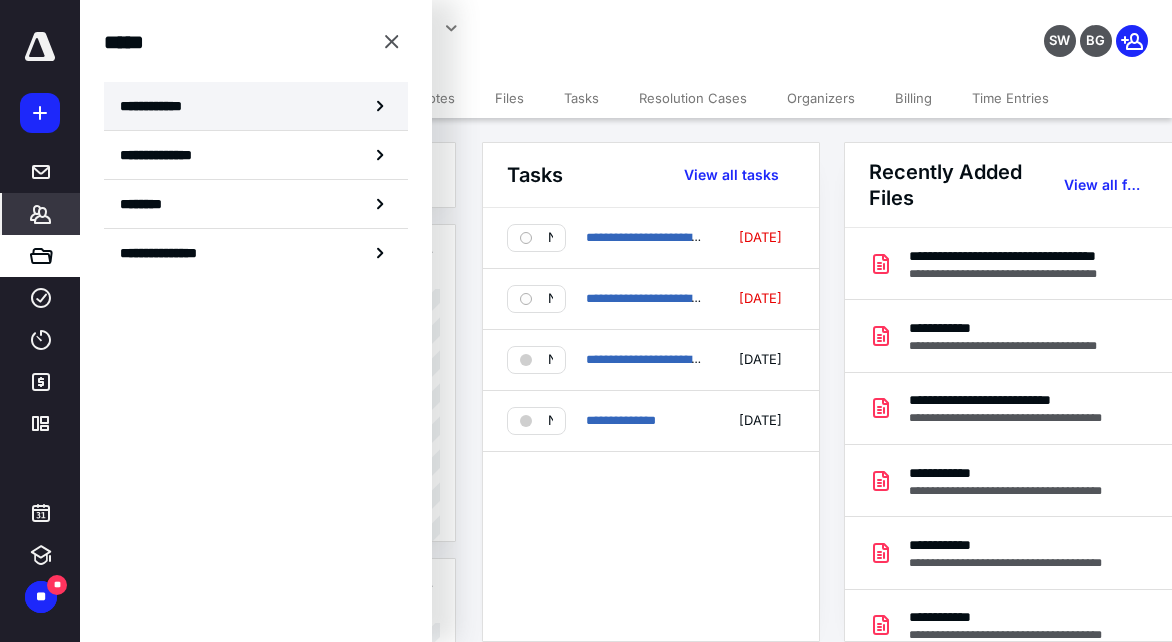 click on "**********" at bounding box center (157, 106) 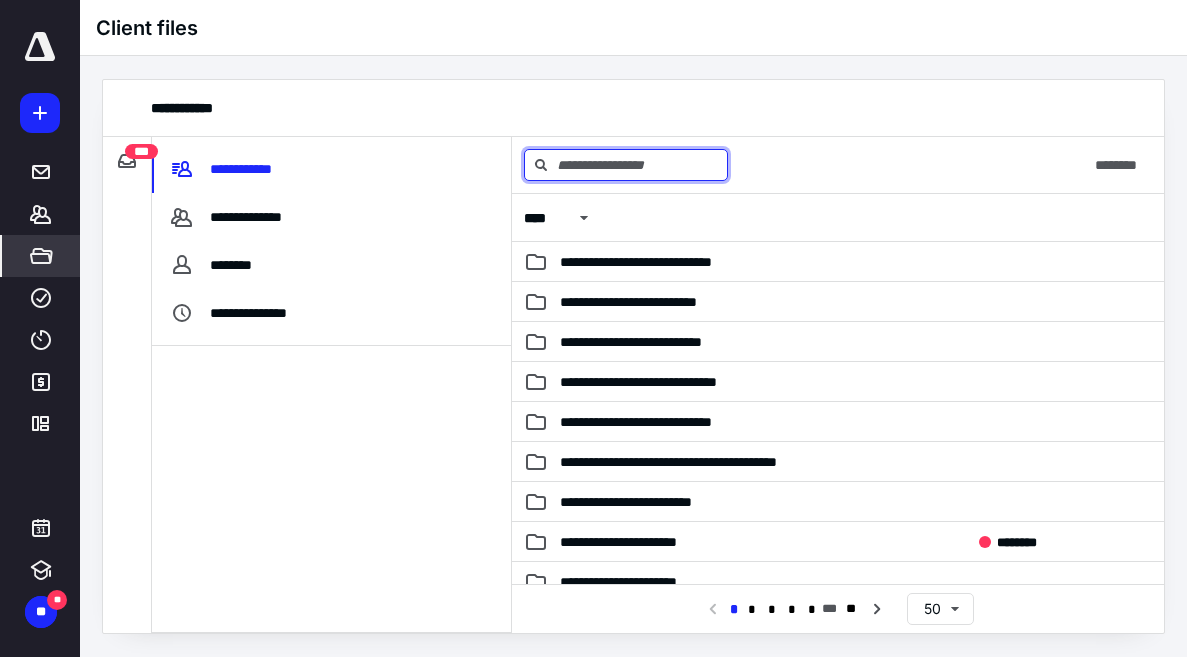 click at bounding box center [626, 165] 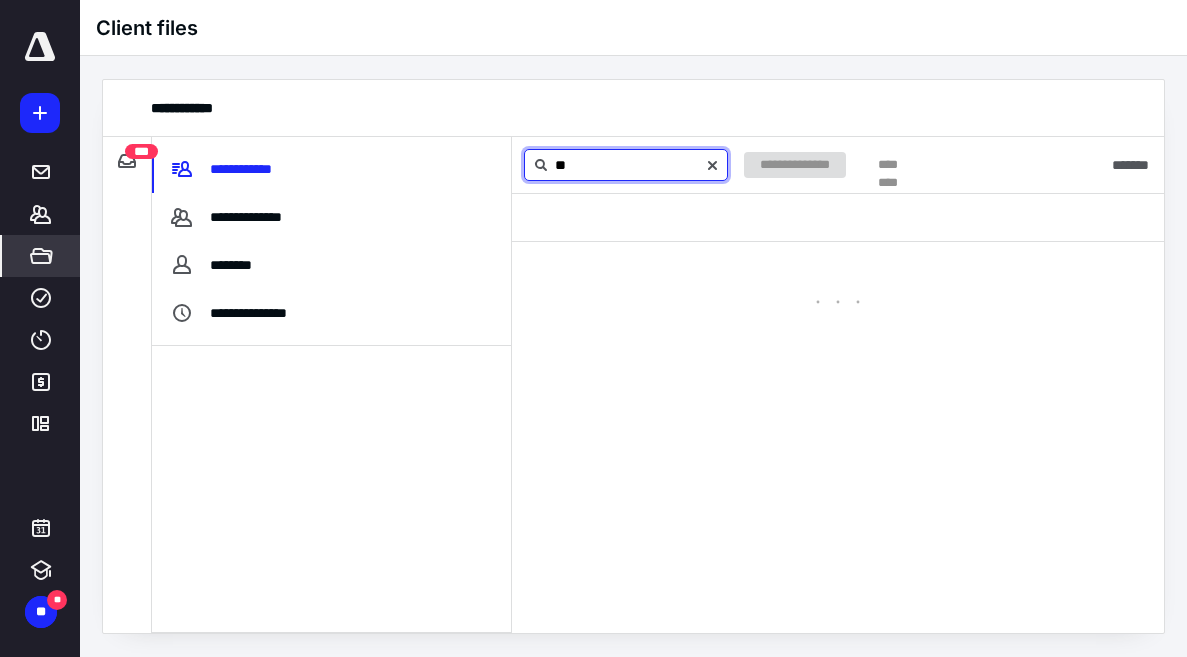 type on "*" 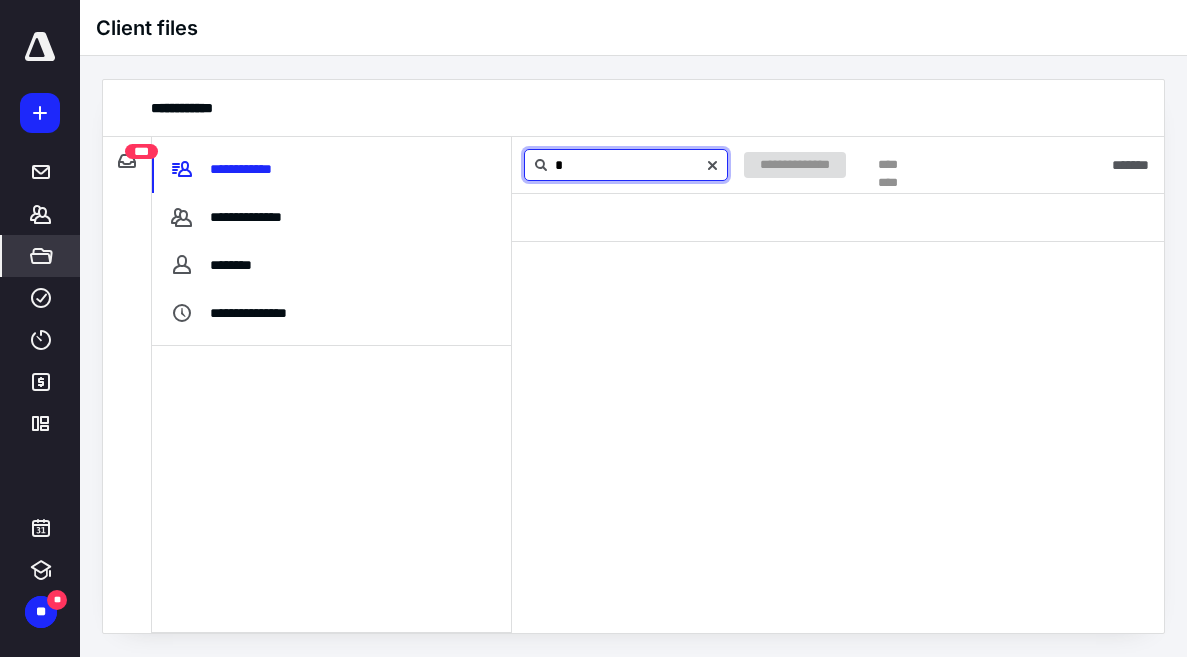 type 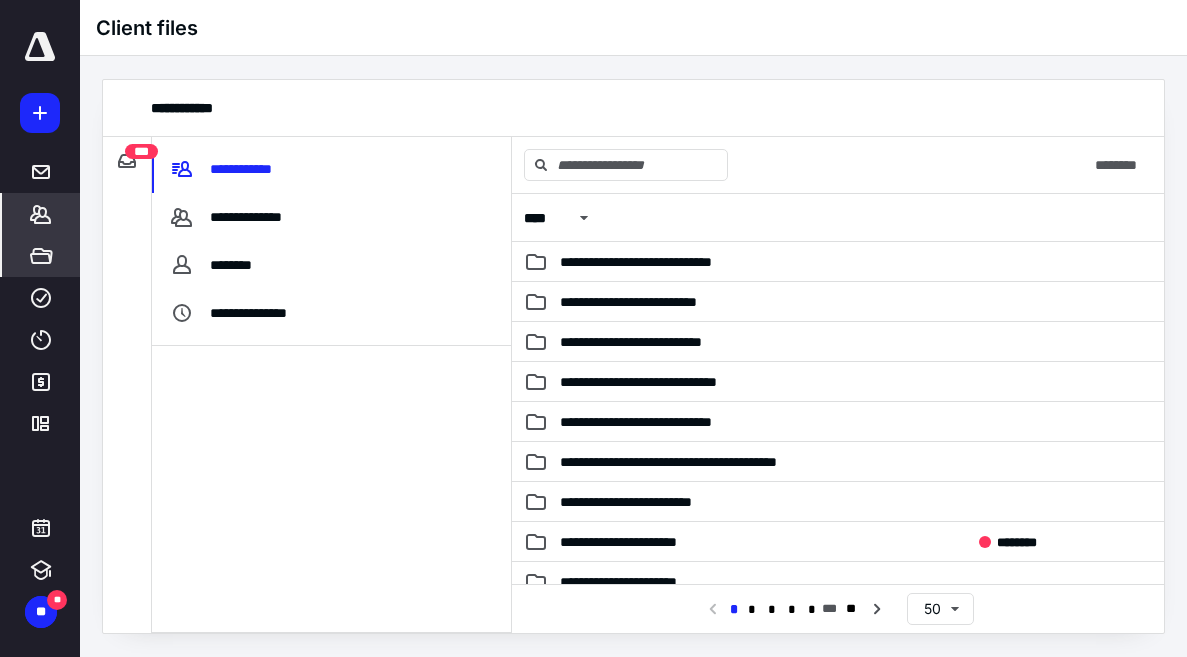 click on "*******" at bounding box center [41, 214] 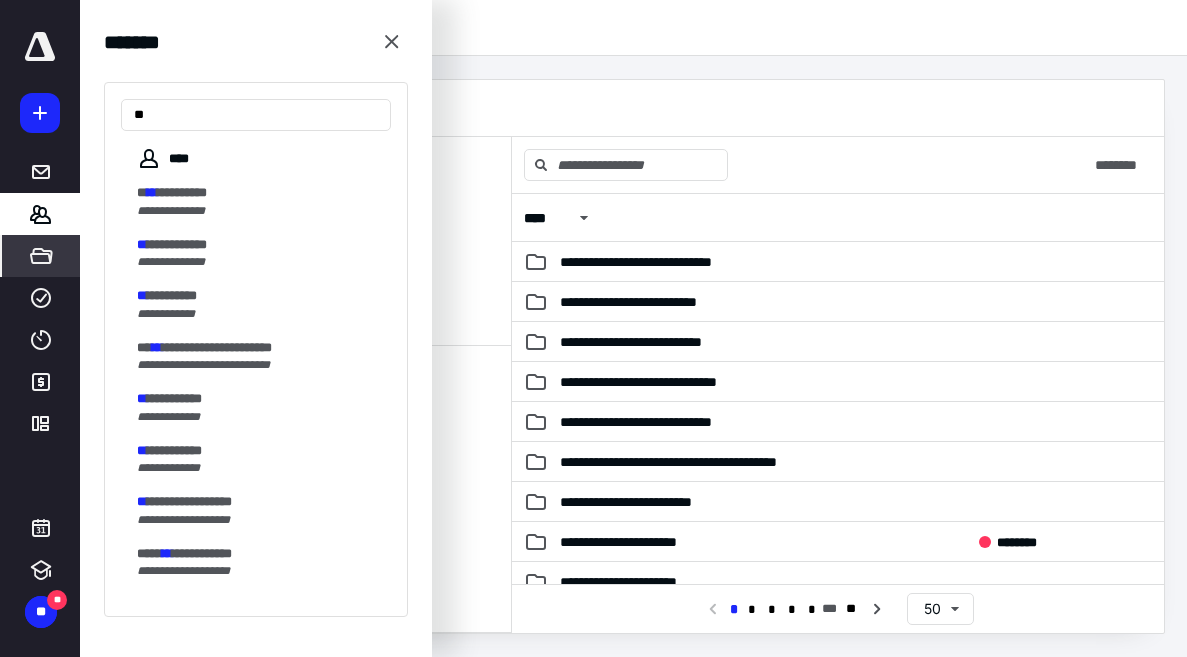 type on "*" 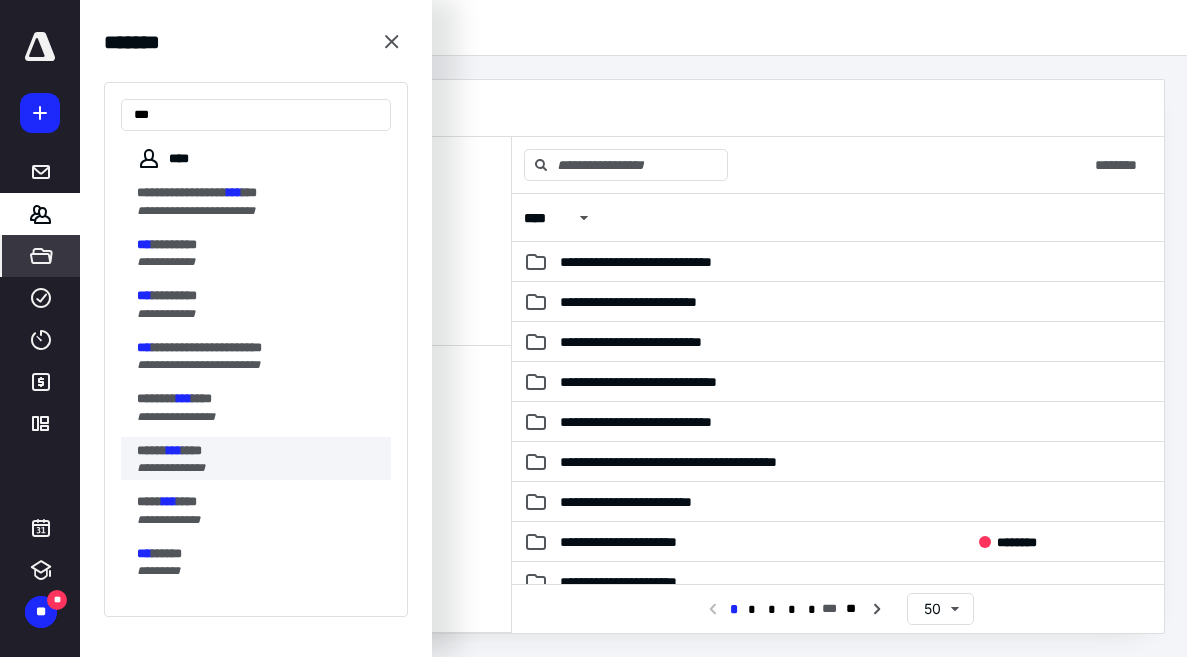 scroll, scrollTop: 100, scrollLeft: 0, axis: vertical 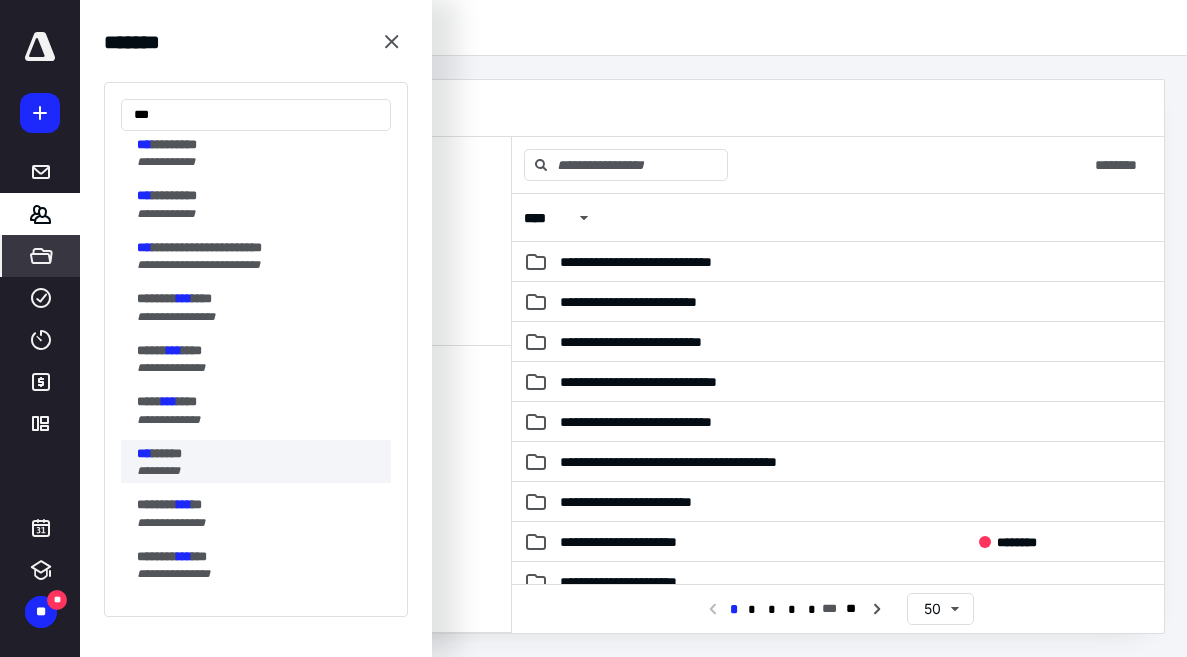 type on "***" 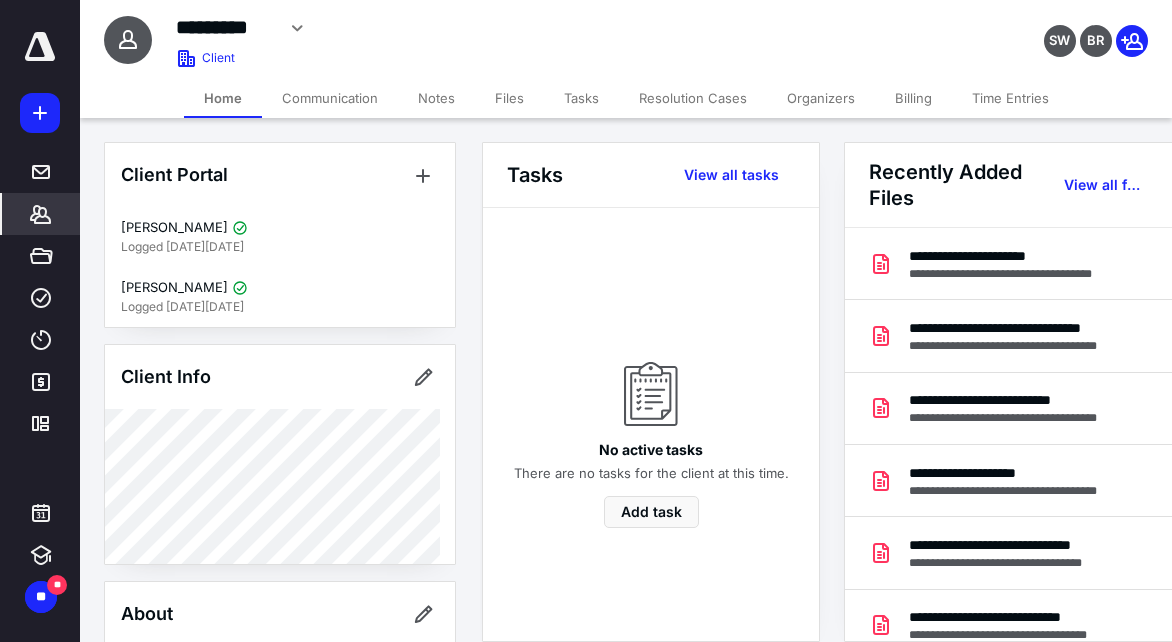 click on "Notes" at bounding box center [436, 98] 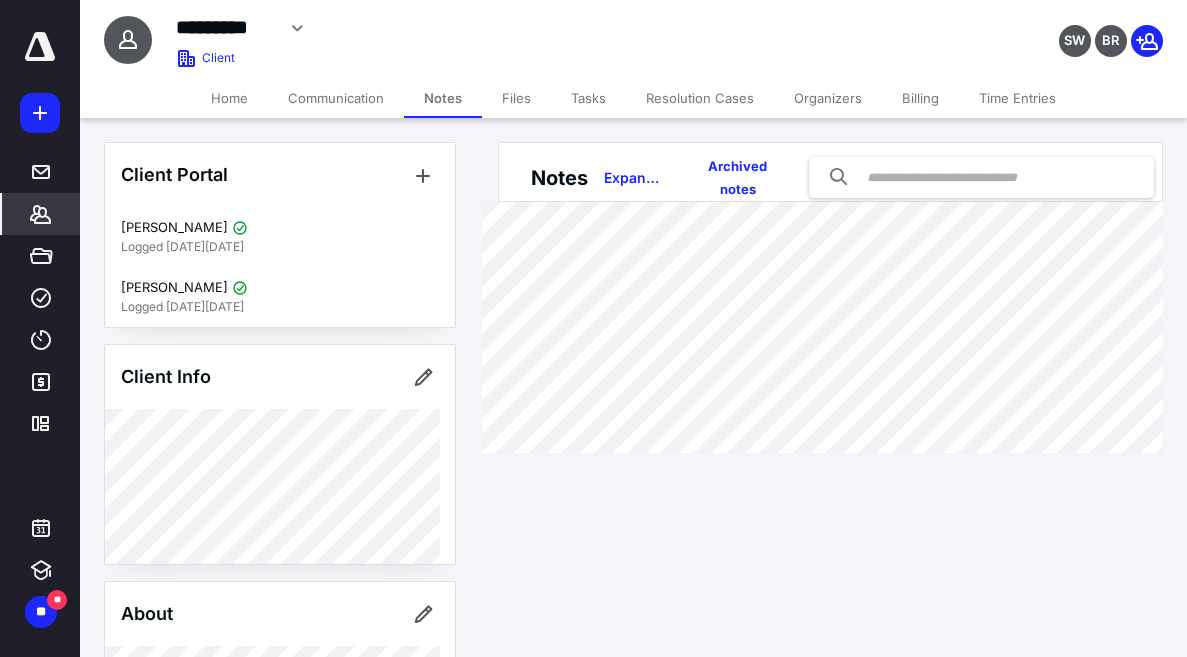 click on "Files" at bounding box center [516, 98] 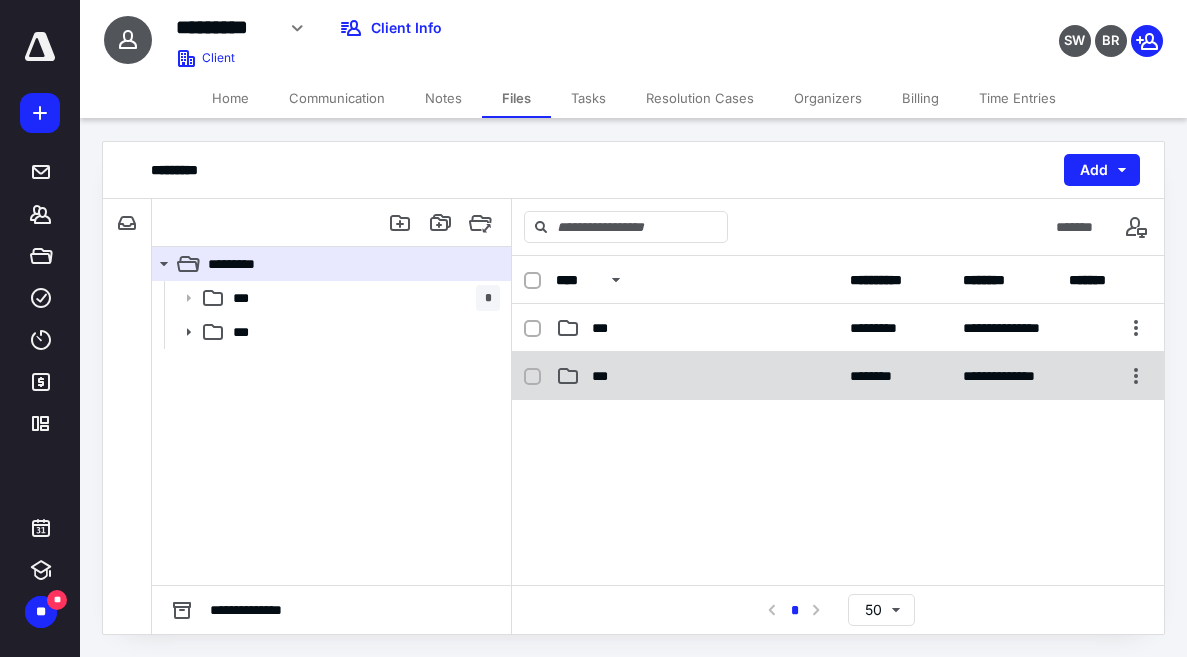 click on "***" at bounding box center [697, 376] 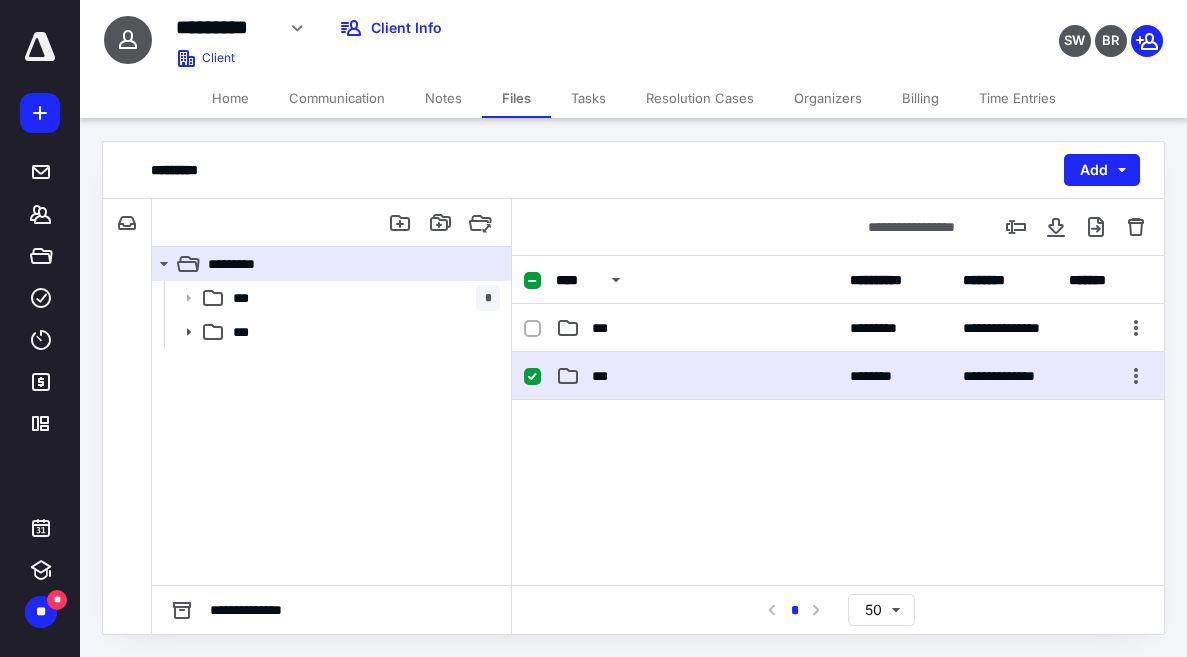 click on "***" at bounding box center [697, 376] 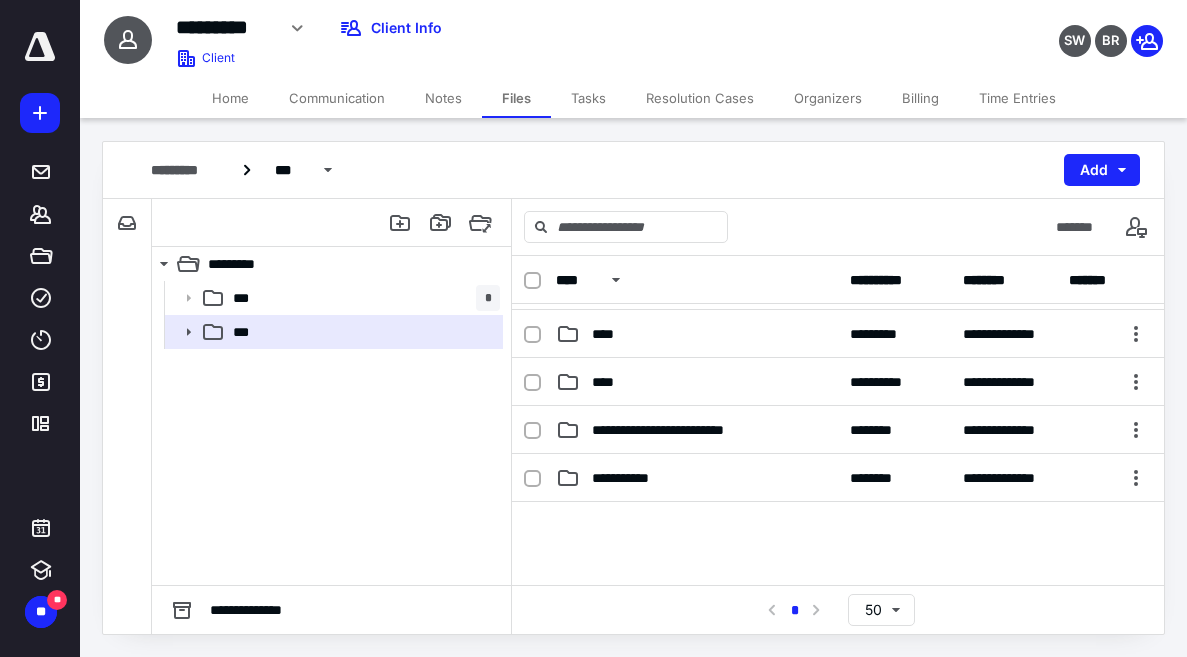 scroll, scrollTop: 200, scrollLeft: 0, axis: vertical 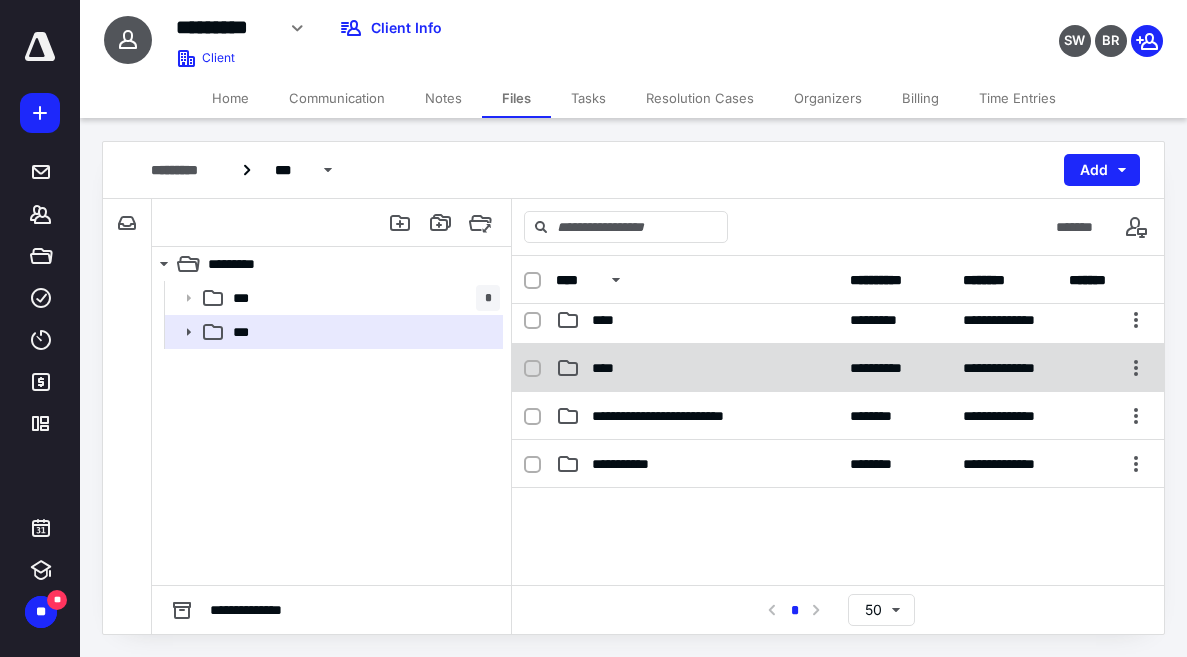 click on "****" at bounding box center [697, 368] 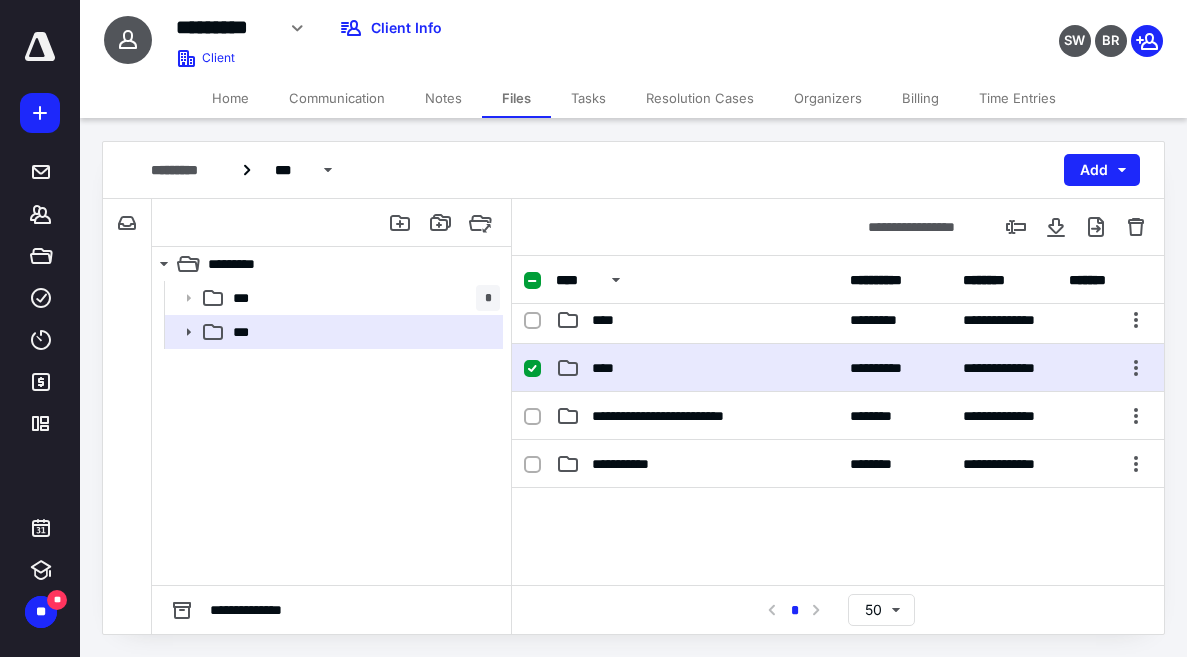 click on "****" at bounding box center (697, 368) 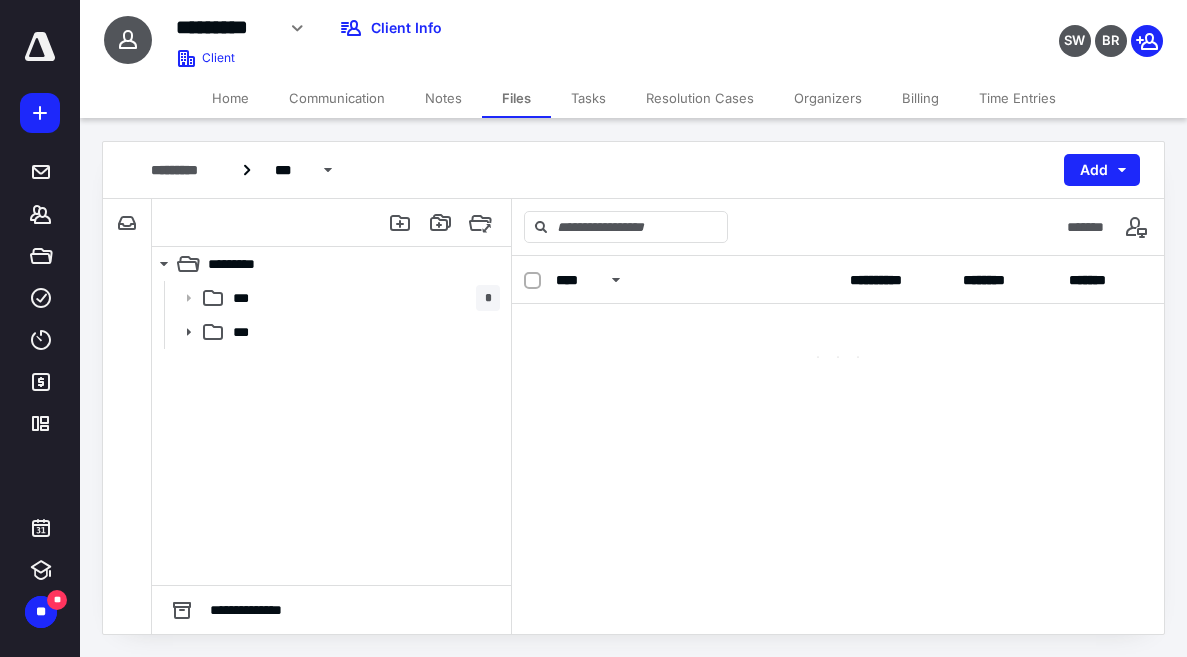 scroll, scrollTop: 0, scrollLeft: 0, axis: both 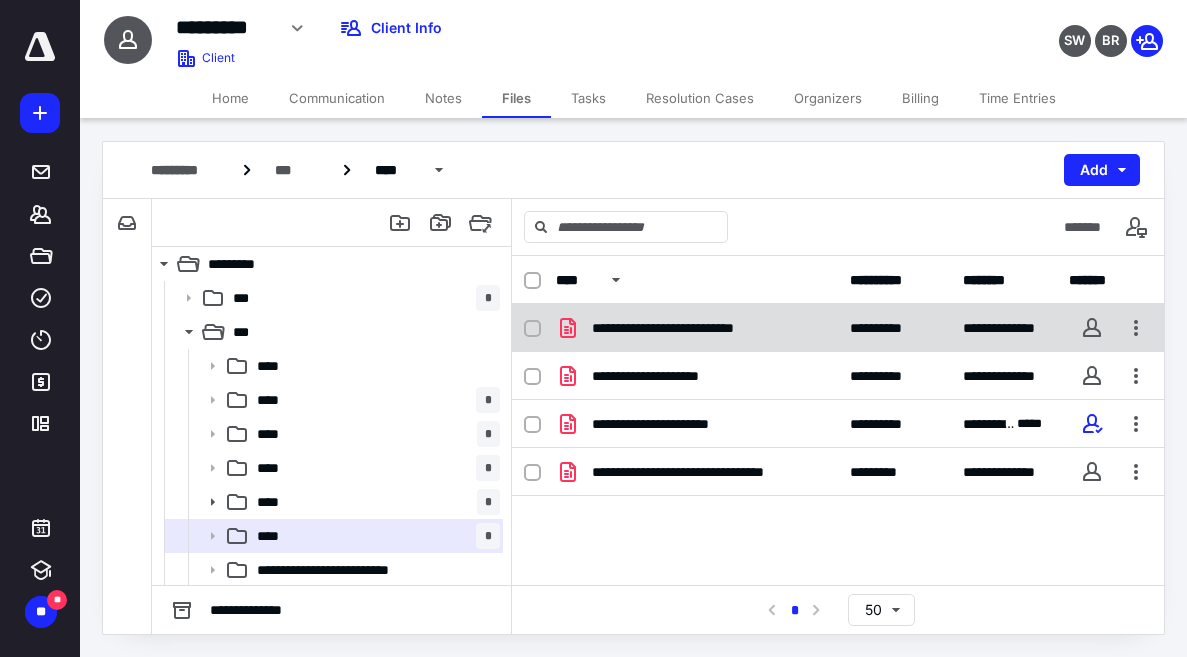 click on "**********" at bounding box center [838, 328] 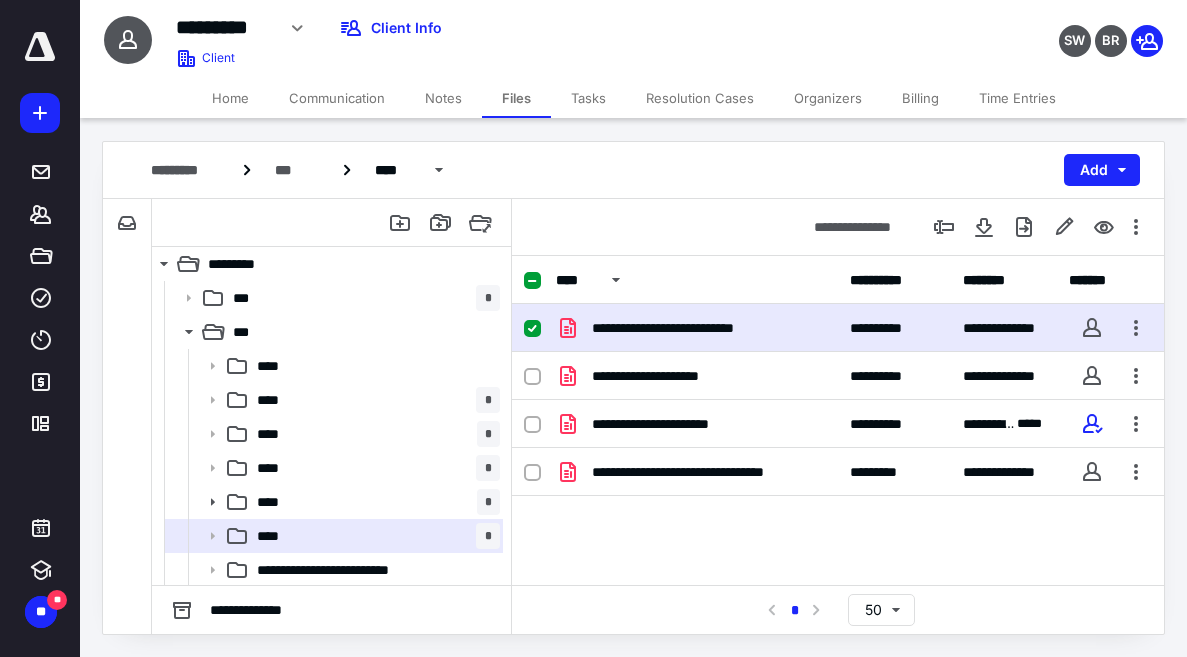click on "**********" at bounding box center (838, 328) 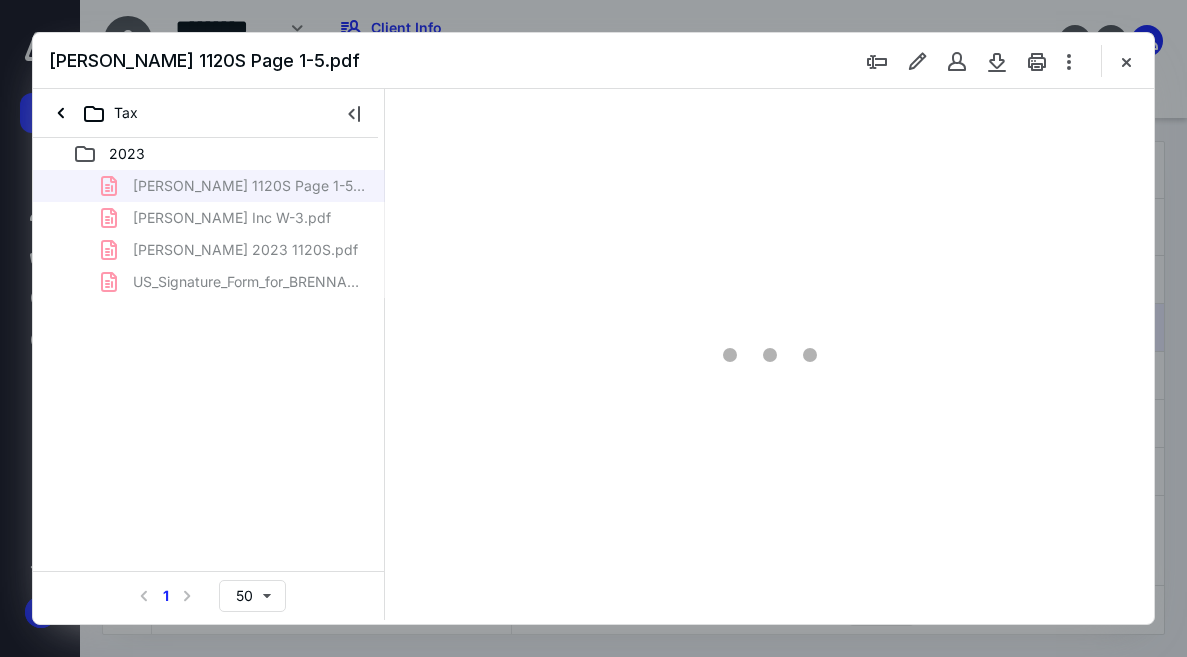 scroll, scrollTop: 0, scrollLeft: 0, axis: both 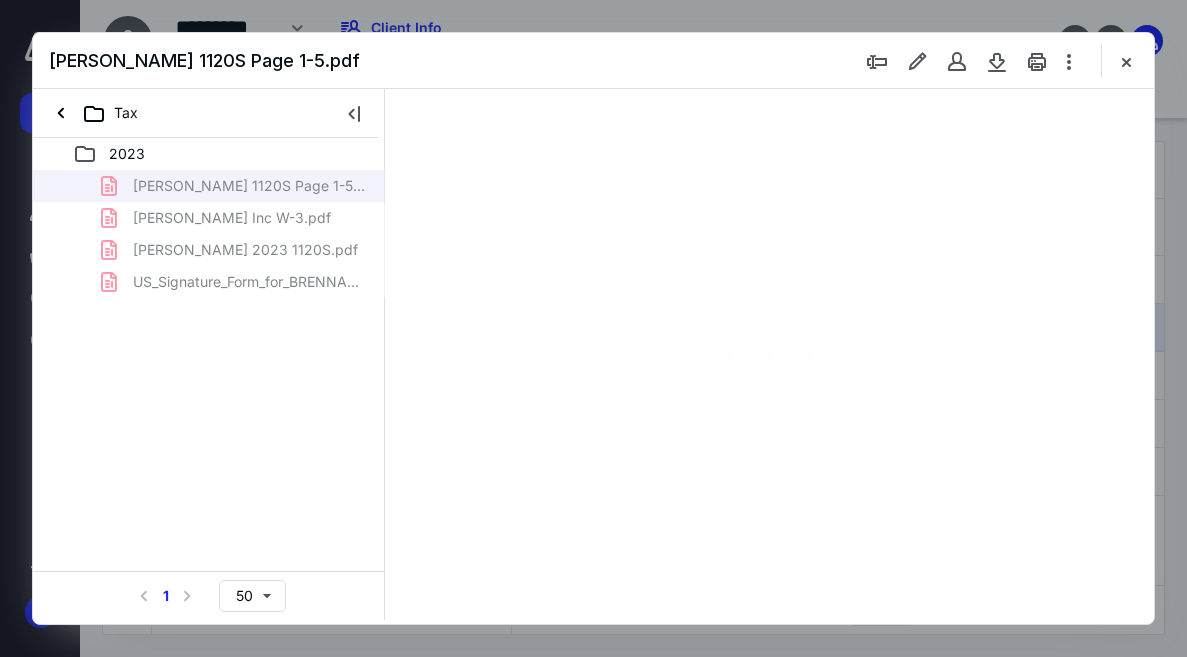 type on "54" 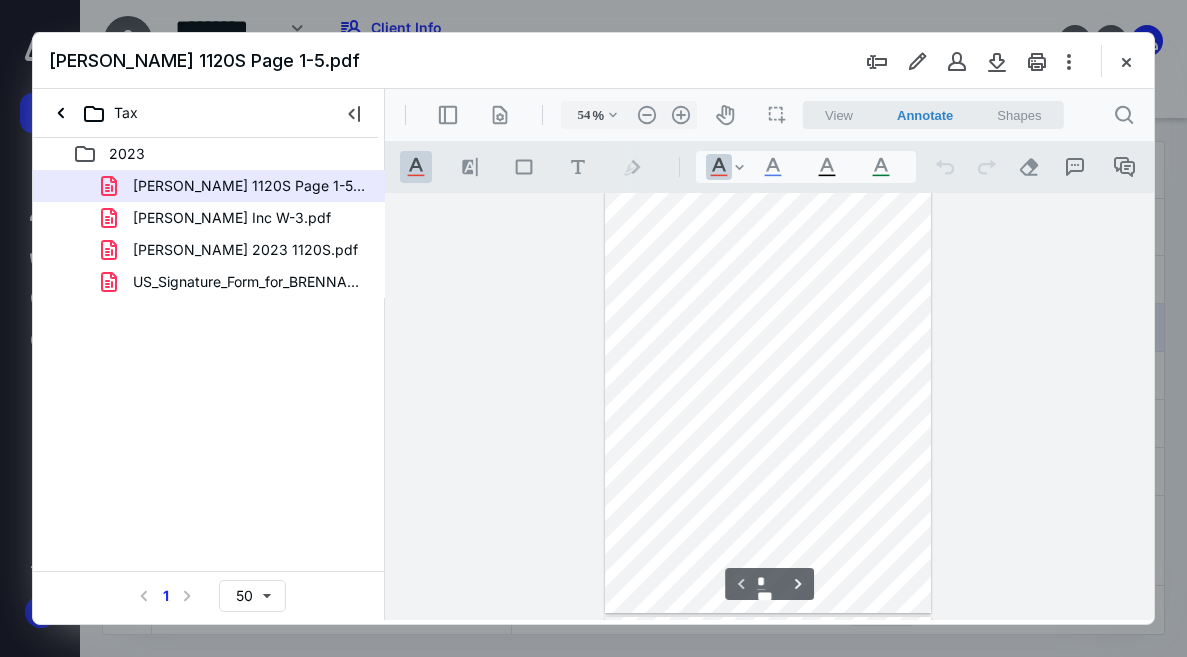 scroll, scrollTop: 0, scrollLeft: 0, axis: both 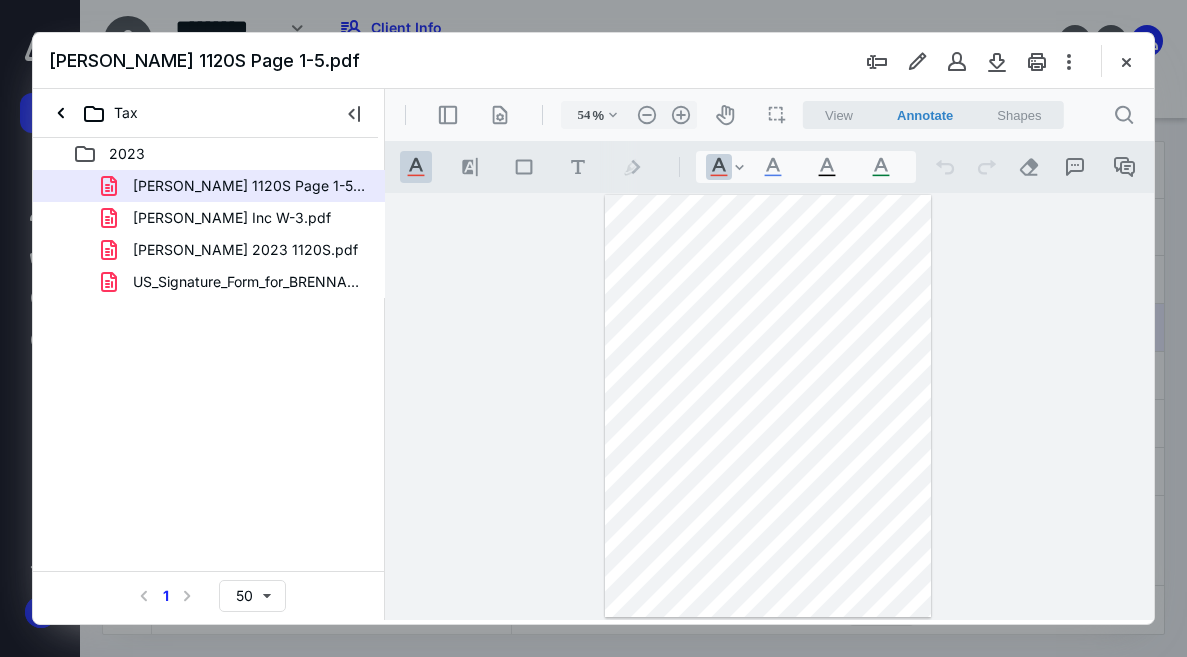 click at bounding box center (1126, 61) 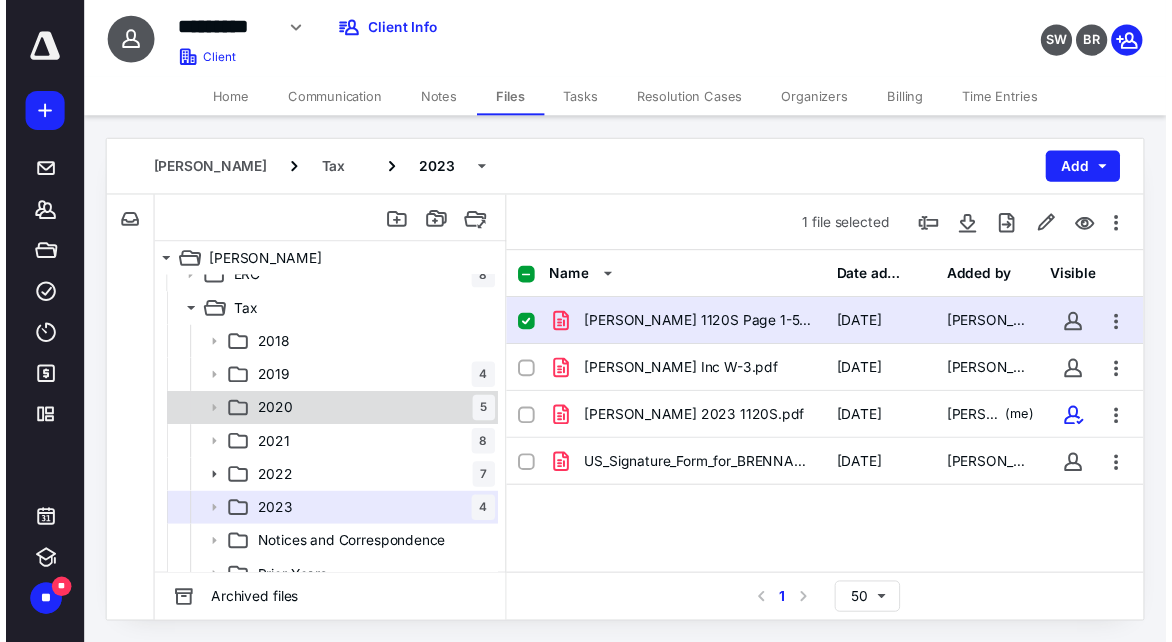 scroll, scrollTop: 0, scrollLeft: 0, axis: both 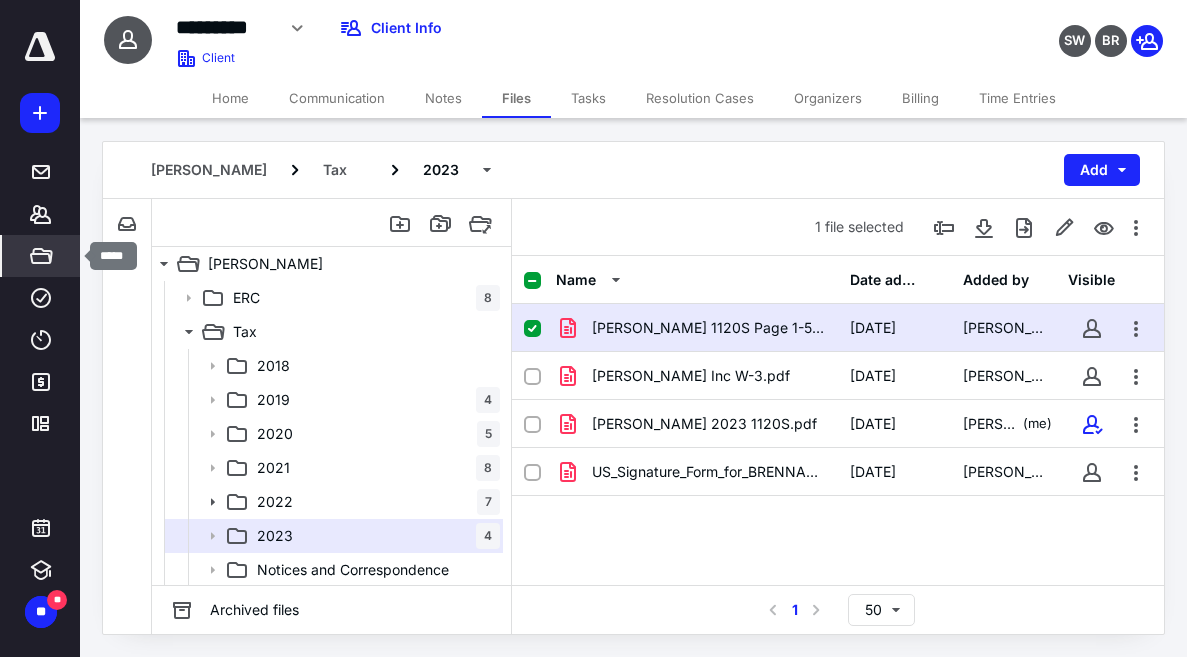 click on "*****" at bounding box center [41, 256] 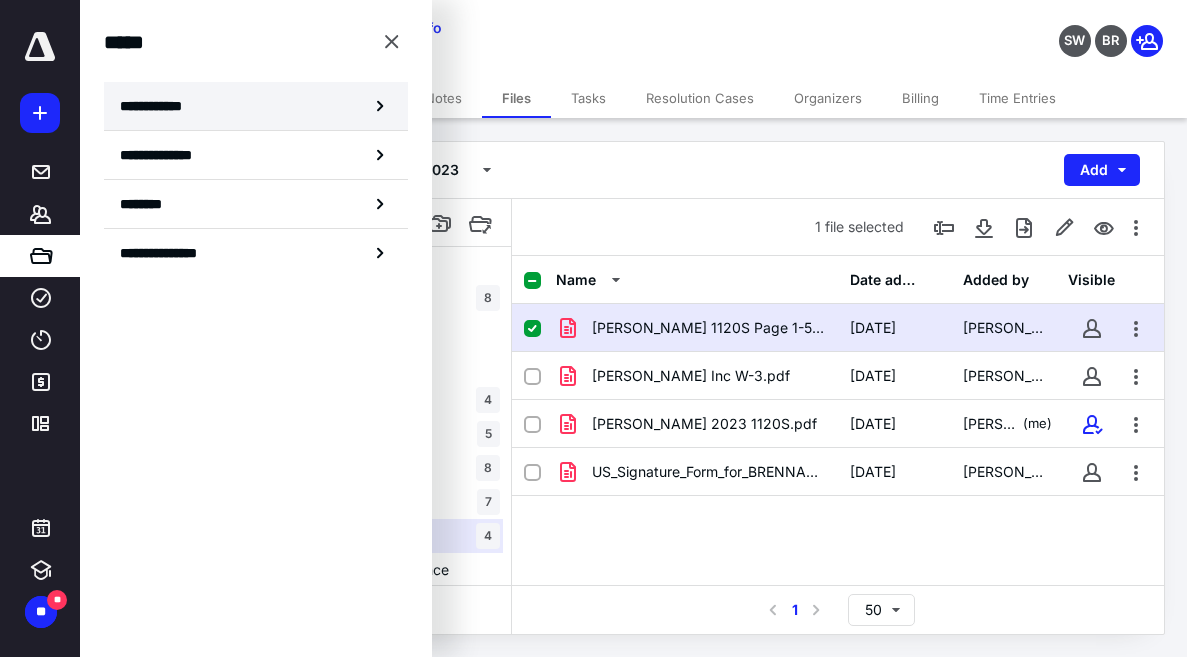 click on "**********" at bounding box center (256, 106) 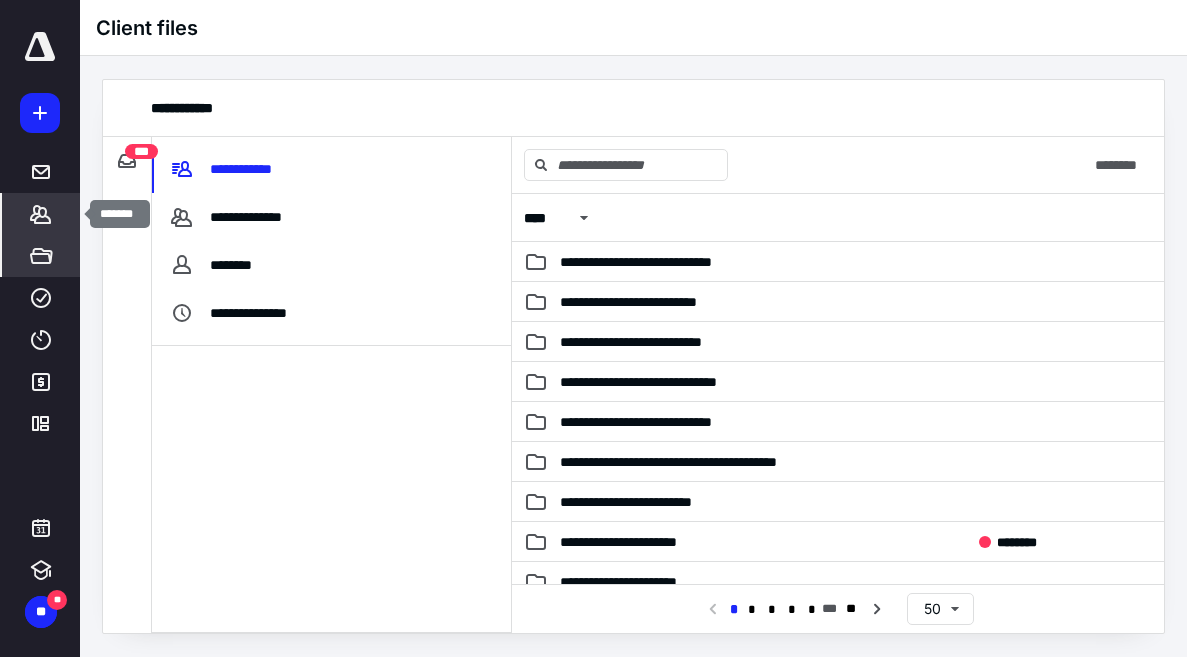click on "*******" at bounding box center [41, 214] 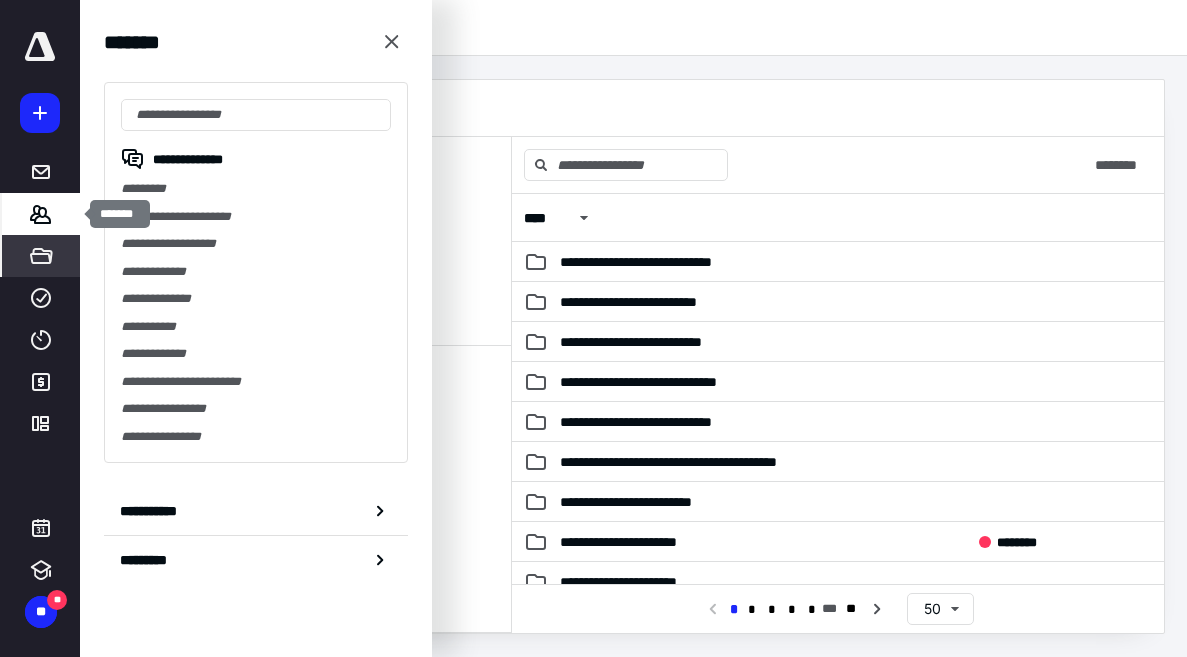 click on "*******" at bounding box center (41, 214) 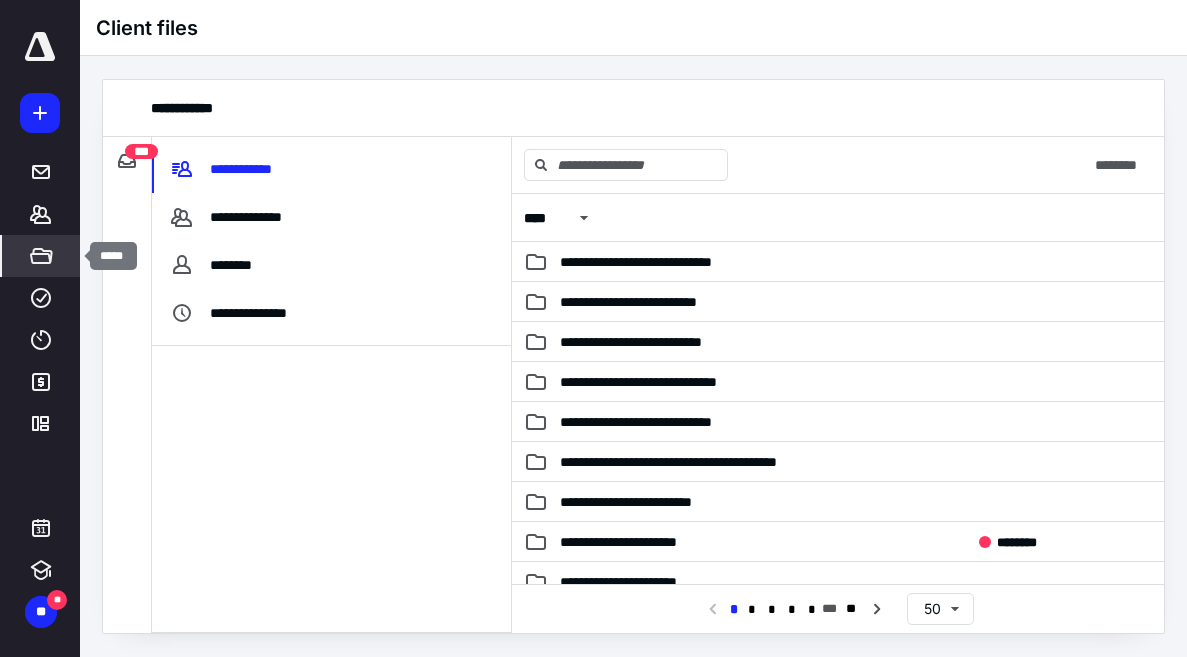 click 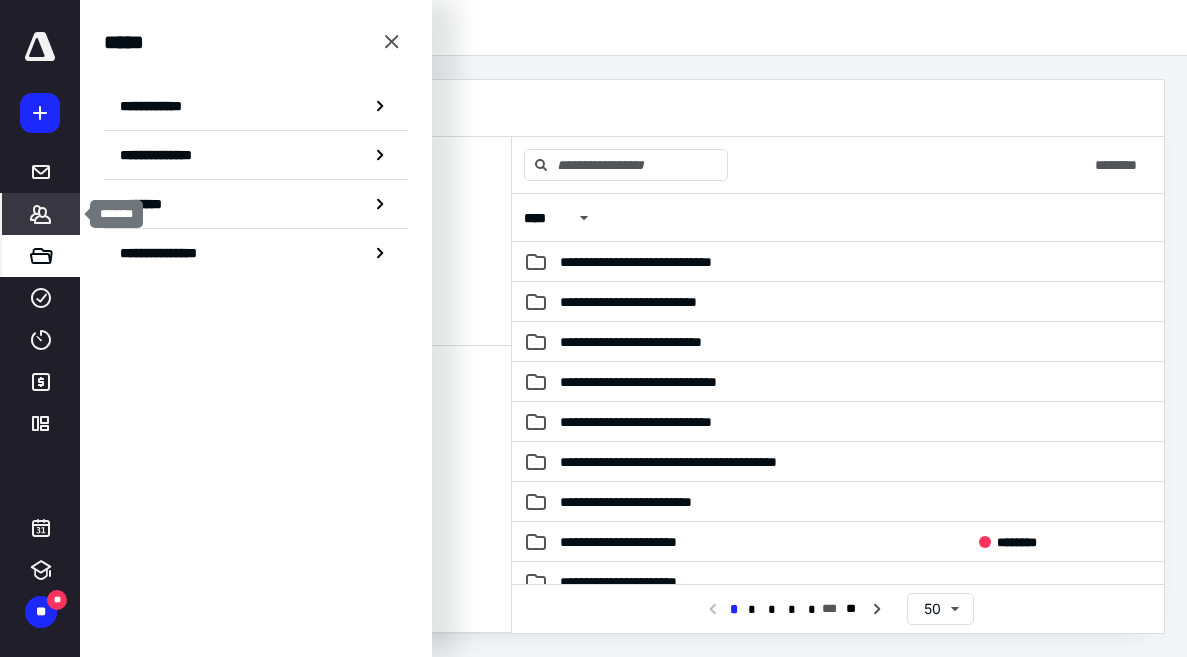 drag, startPoint x: 33, startPoint y: 208, endPoint x: 24, endPoint y: 216, distance: 12.0415945 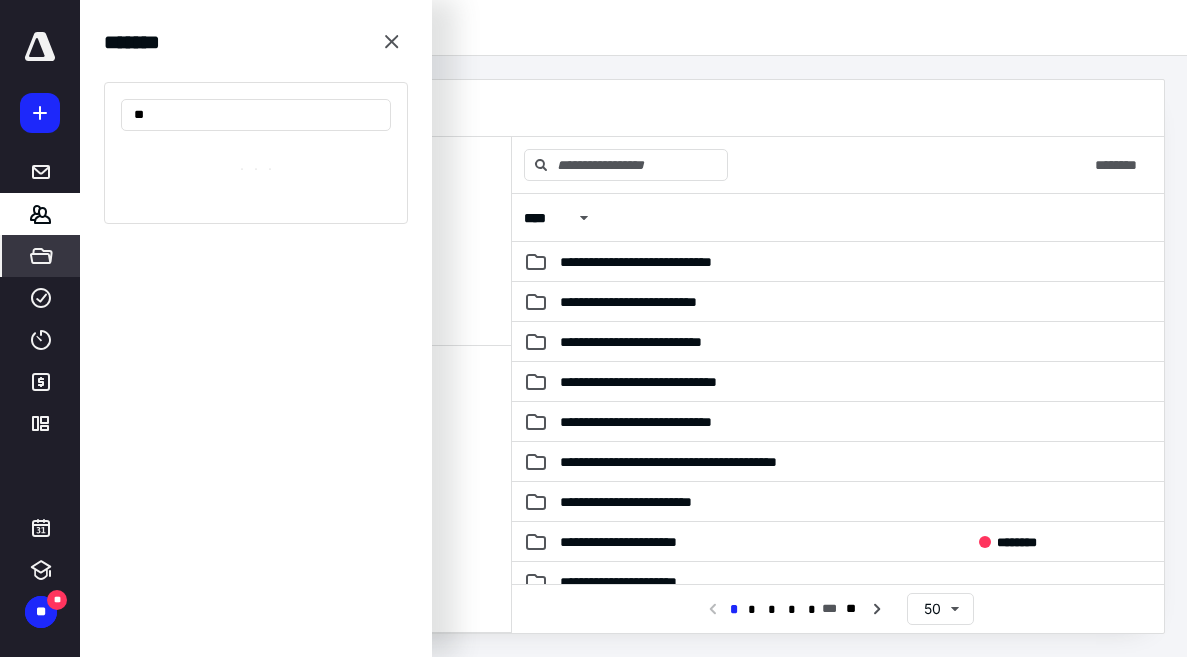 type on "*" 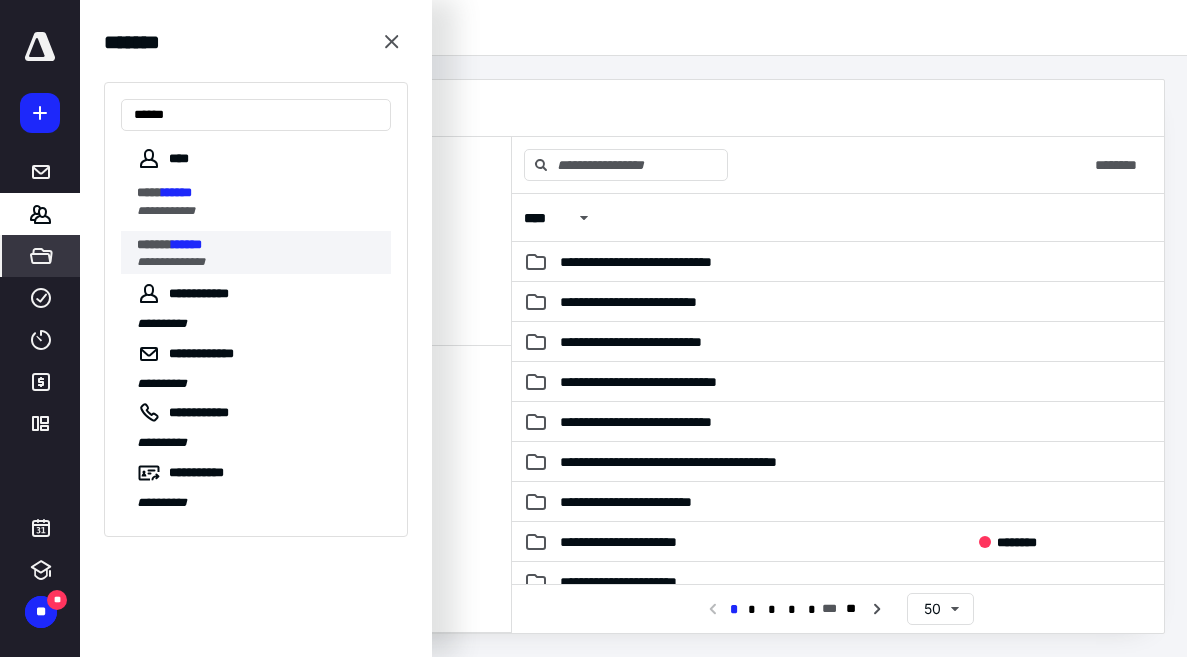 type on "******" 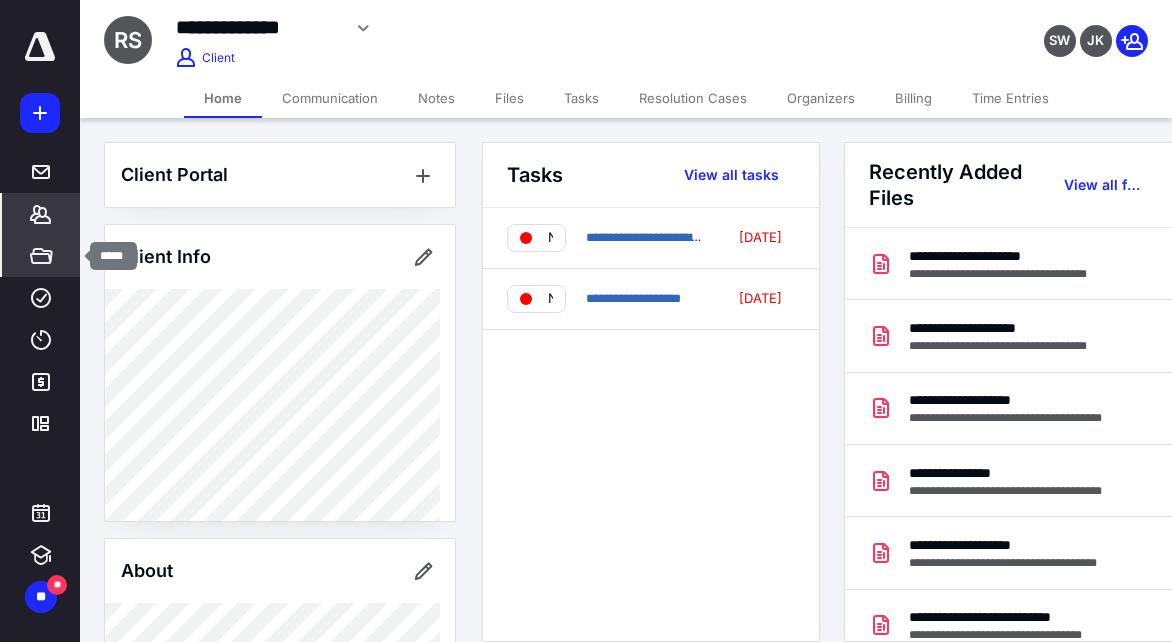 click on "*****" at bounding box center (41, 256) 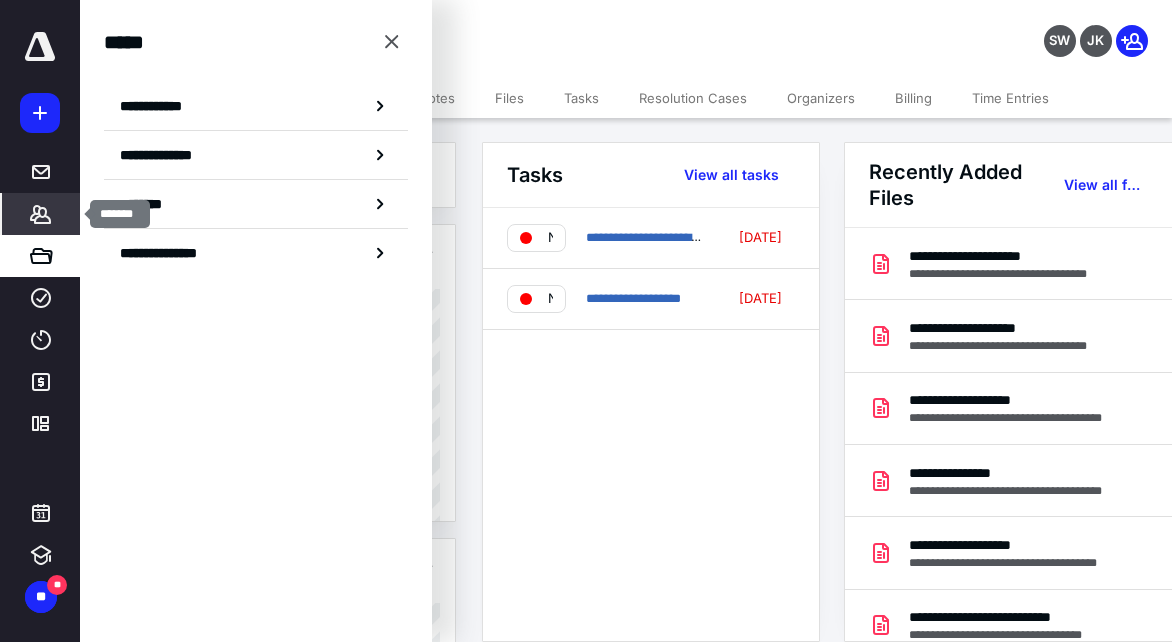 click 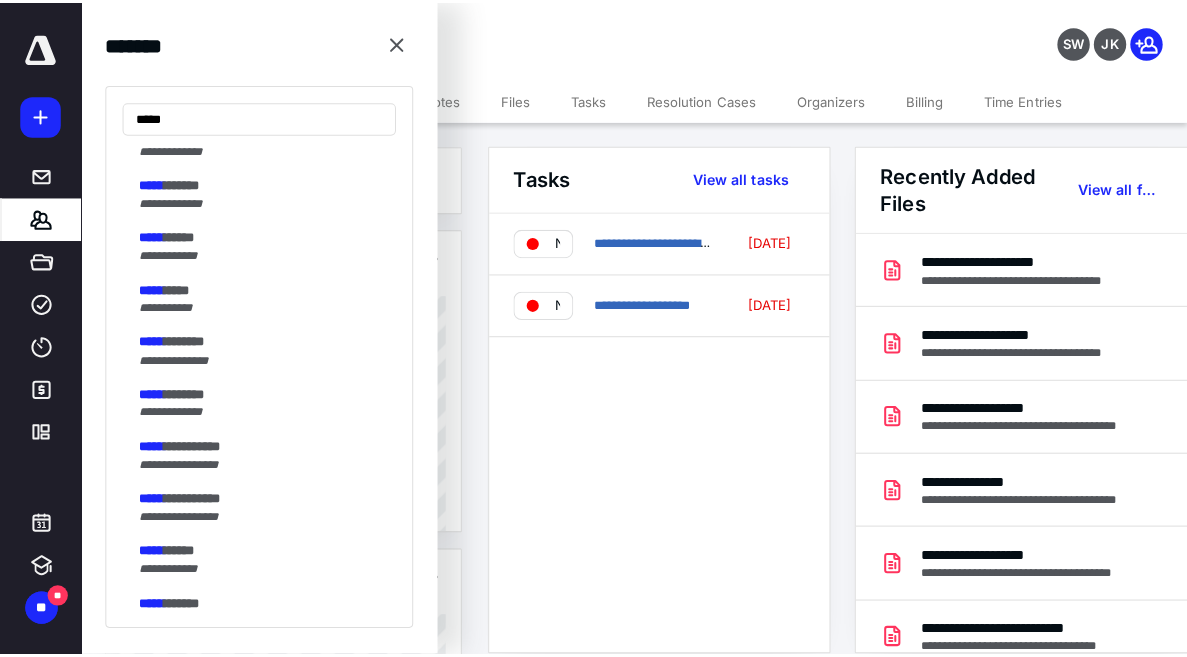 scroll, scrollTop: 800, scrollLeft: 0, axis: vertical 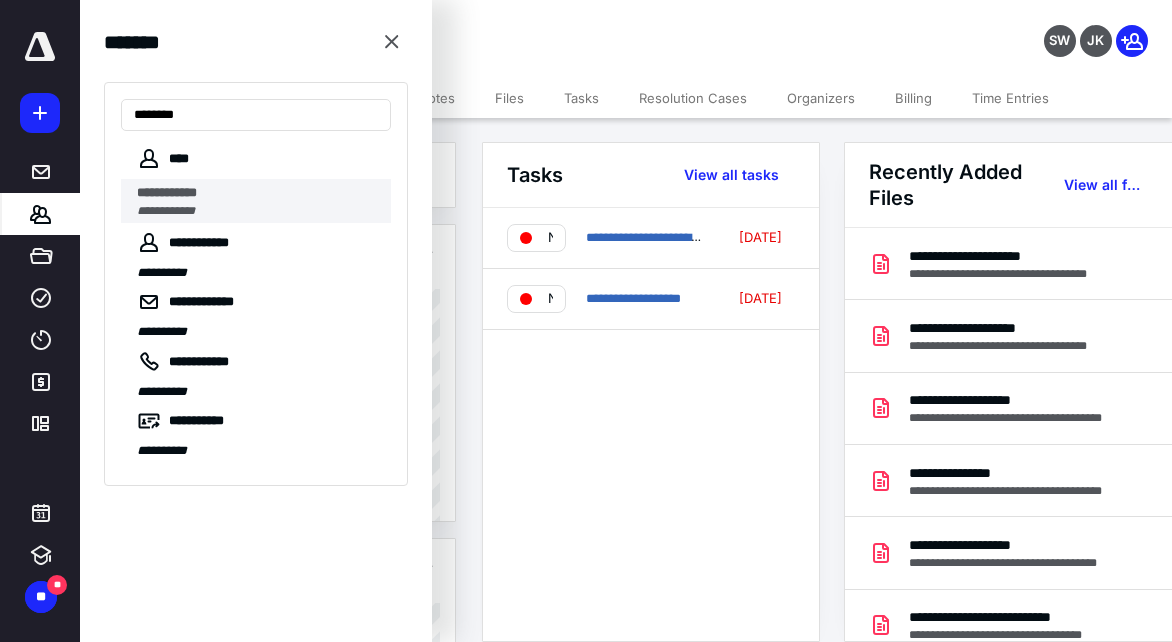 type on "********" 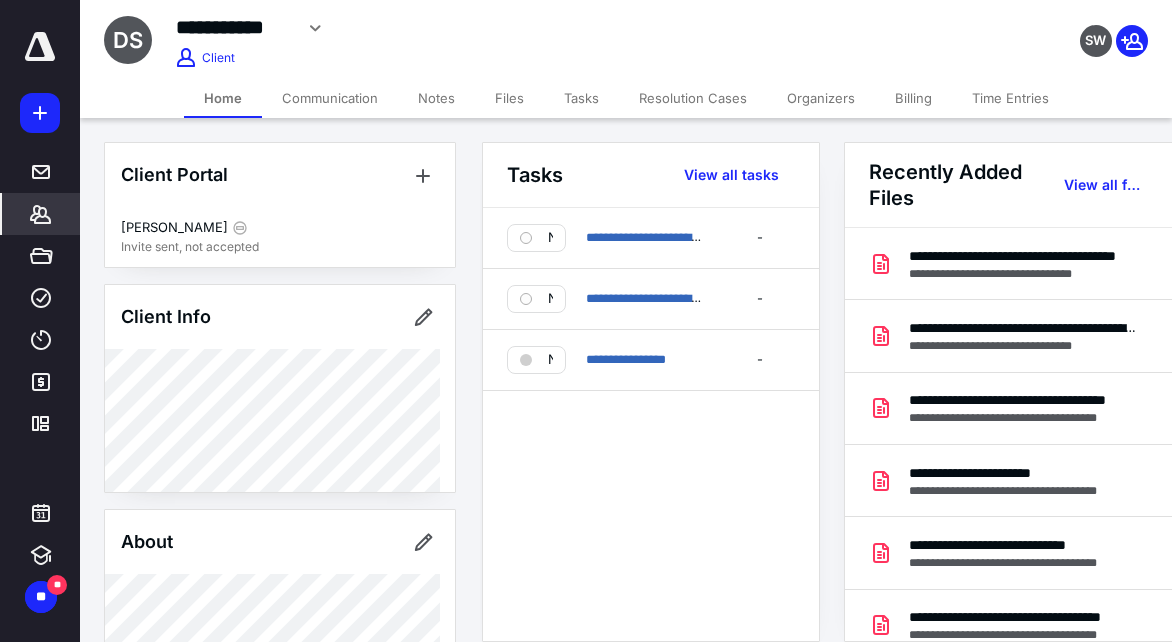 click on "Files" at bounding box center (509, 98) 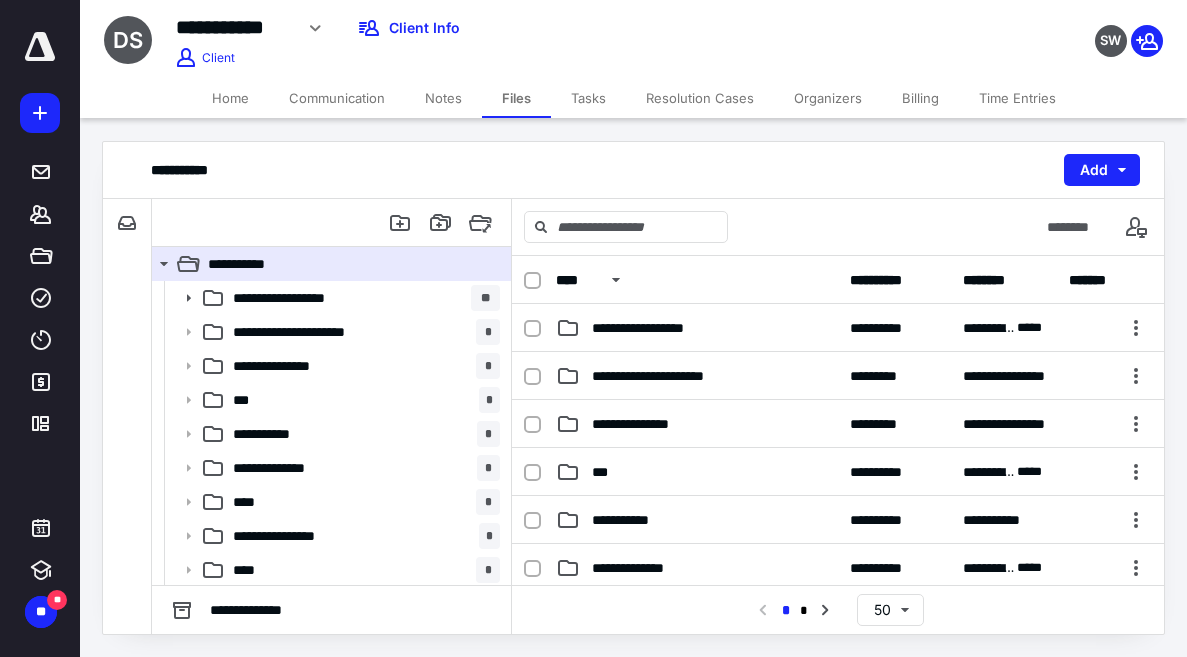 click on "Home" at bounding box center [230, 98] 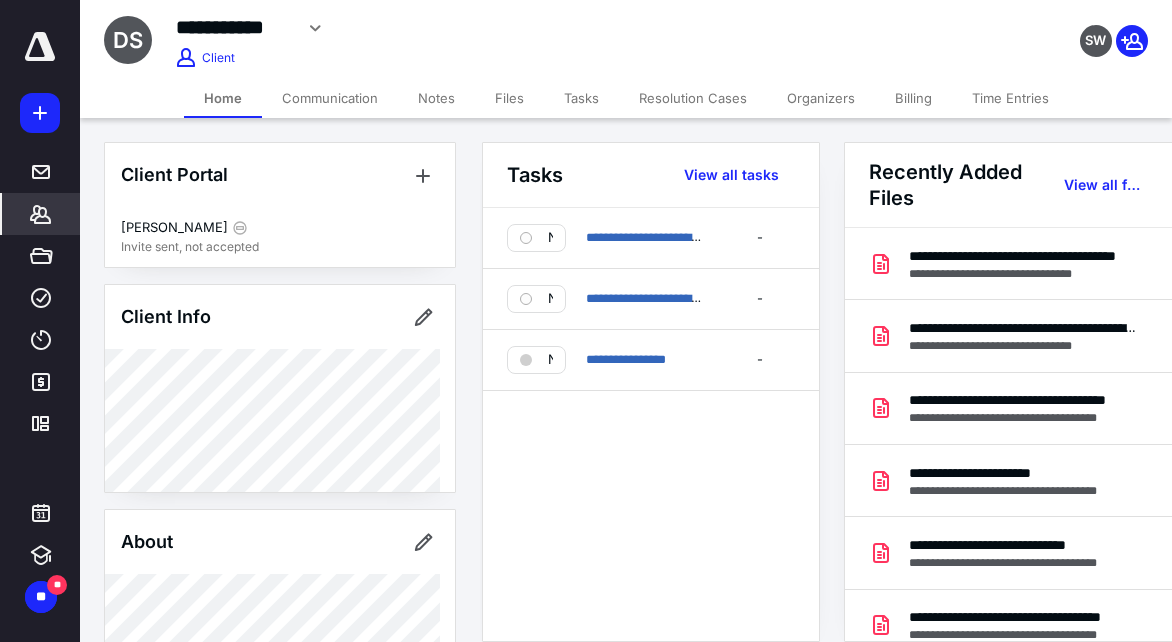 click on "Files" at bounding box center (509, 98) 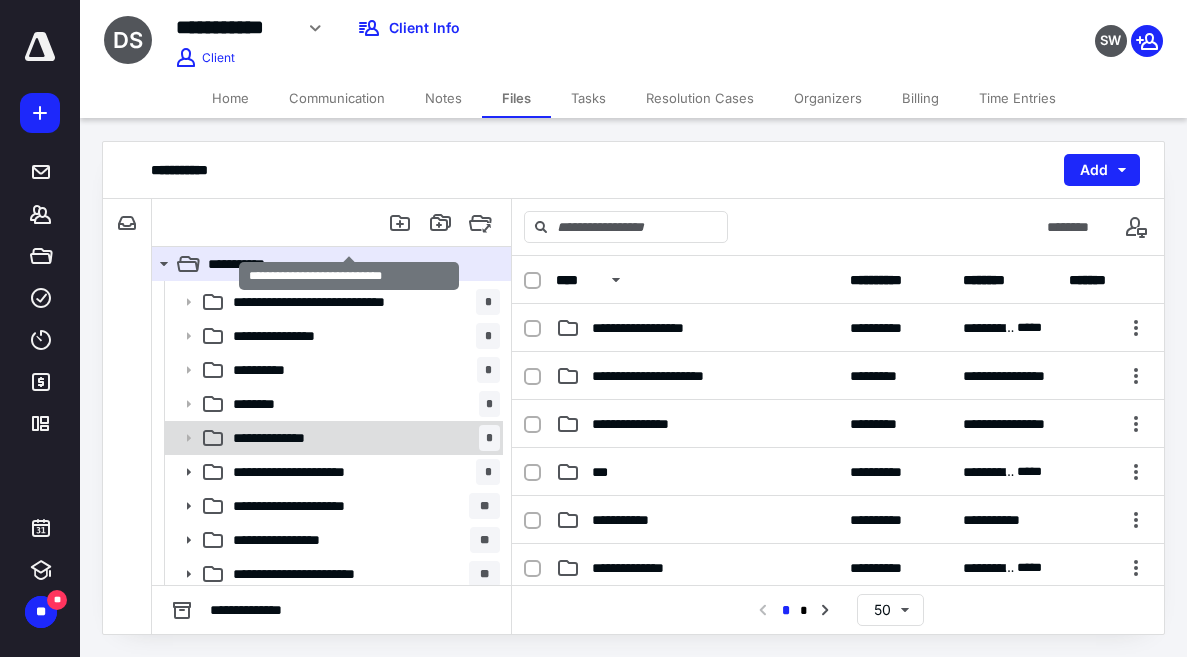 scroll, scrollTop: 1400, scrollLeft: 0, axis: vertical 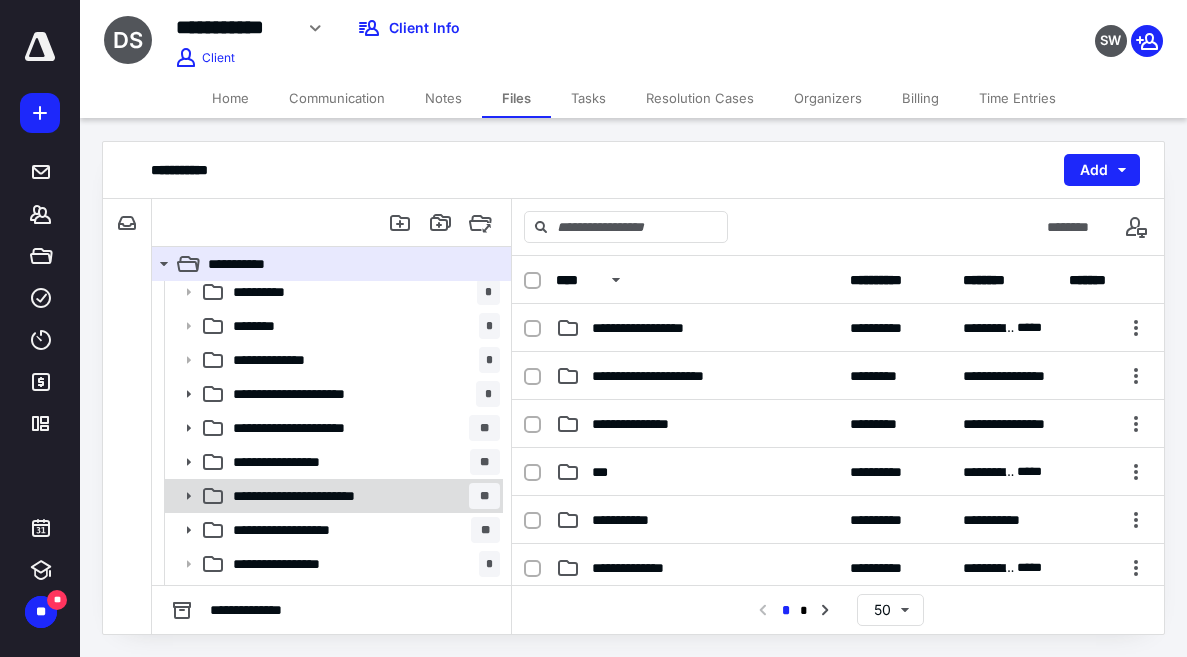 click on "**********" at bounding box center (362, 496) 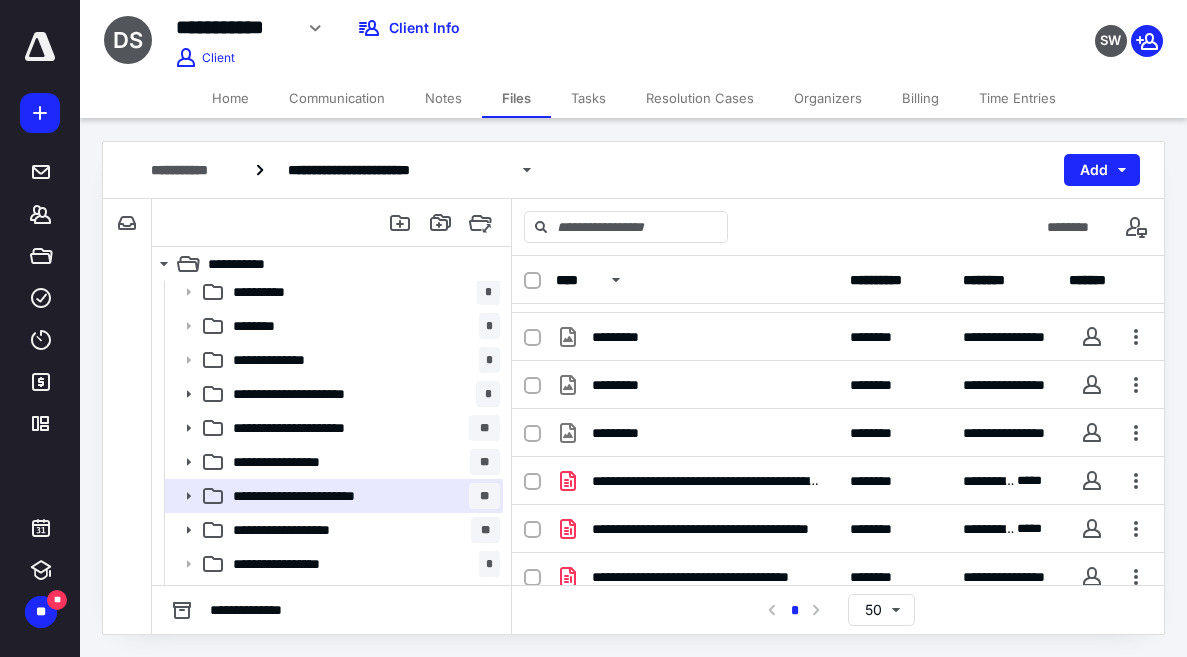 scroll, scrollTop: 659, scrollLeft: 0, axis: vertical 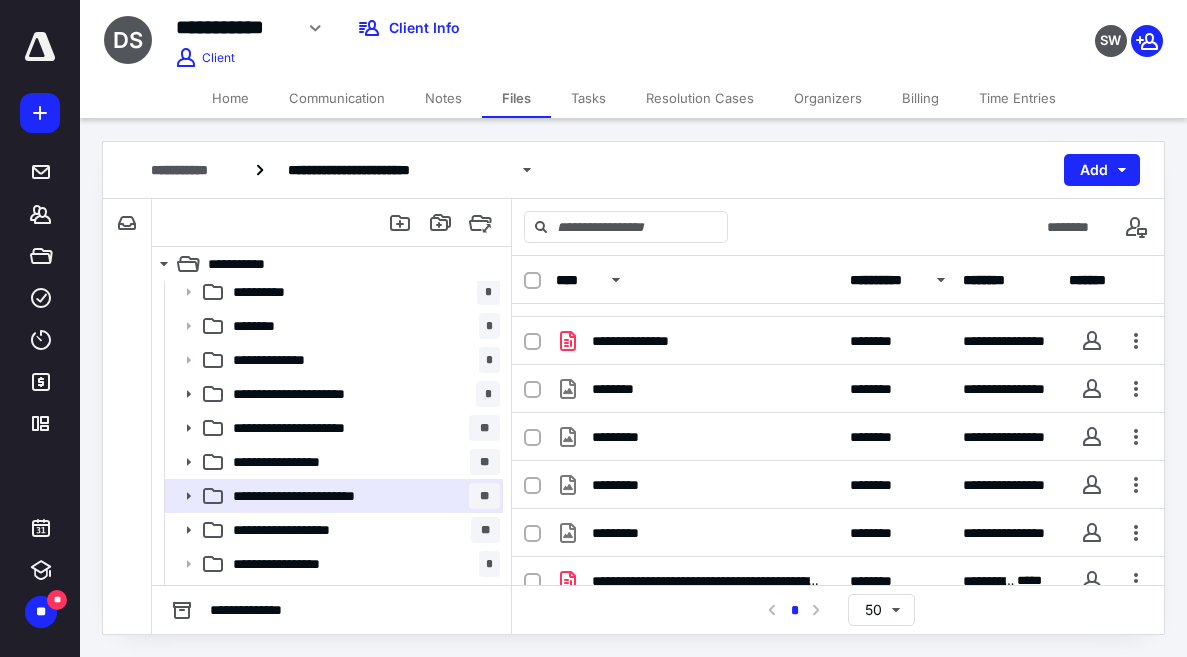 click on "**********" at bounding box center [885, 280] 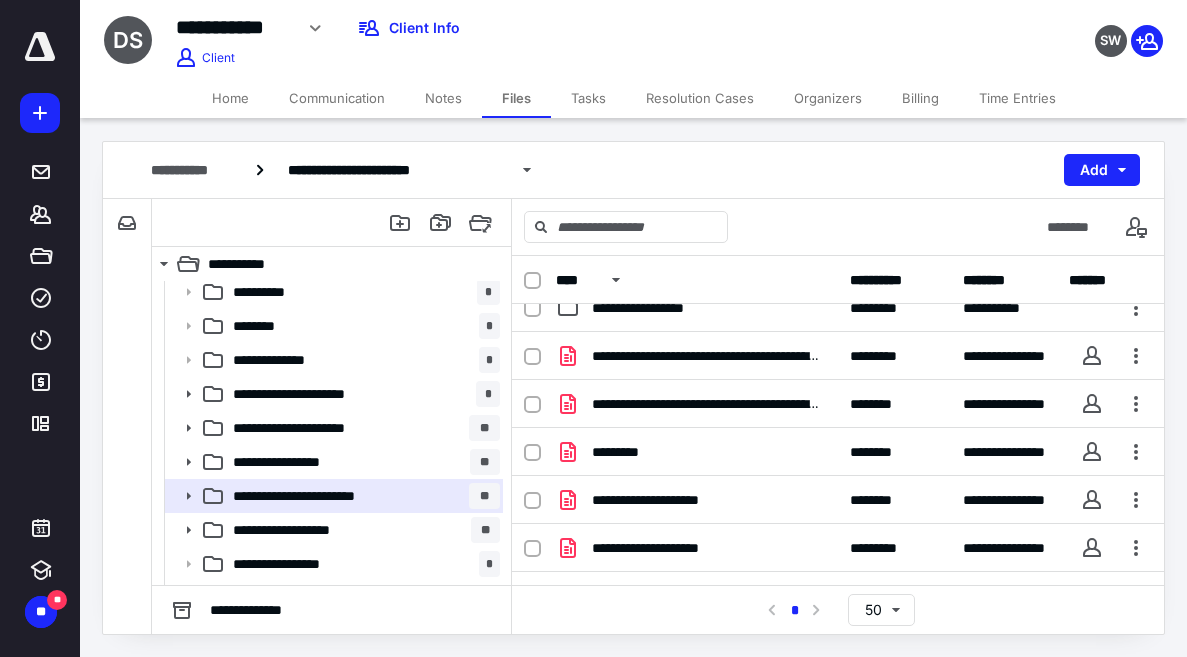 scroll, scrollTop: 0, scrollLeft: 0, axis: both 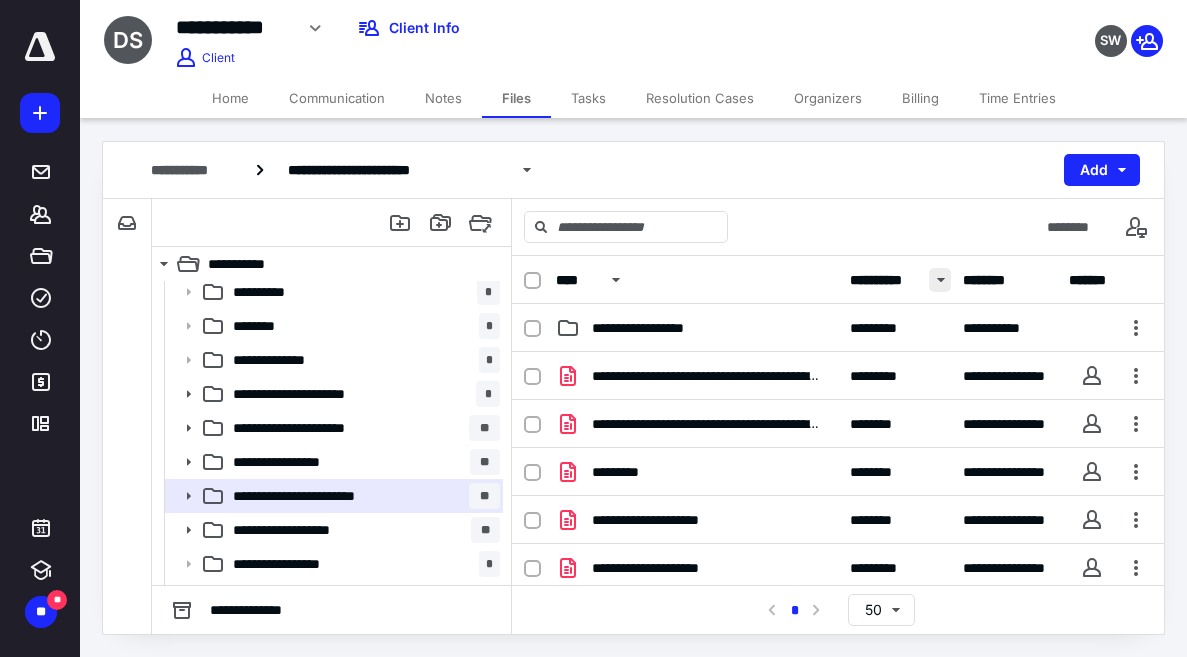 click at bounding box center [940, 280] 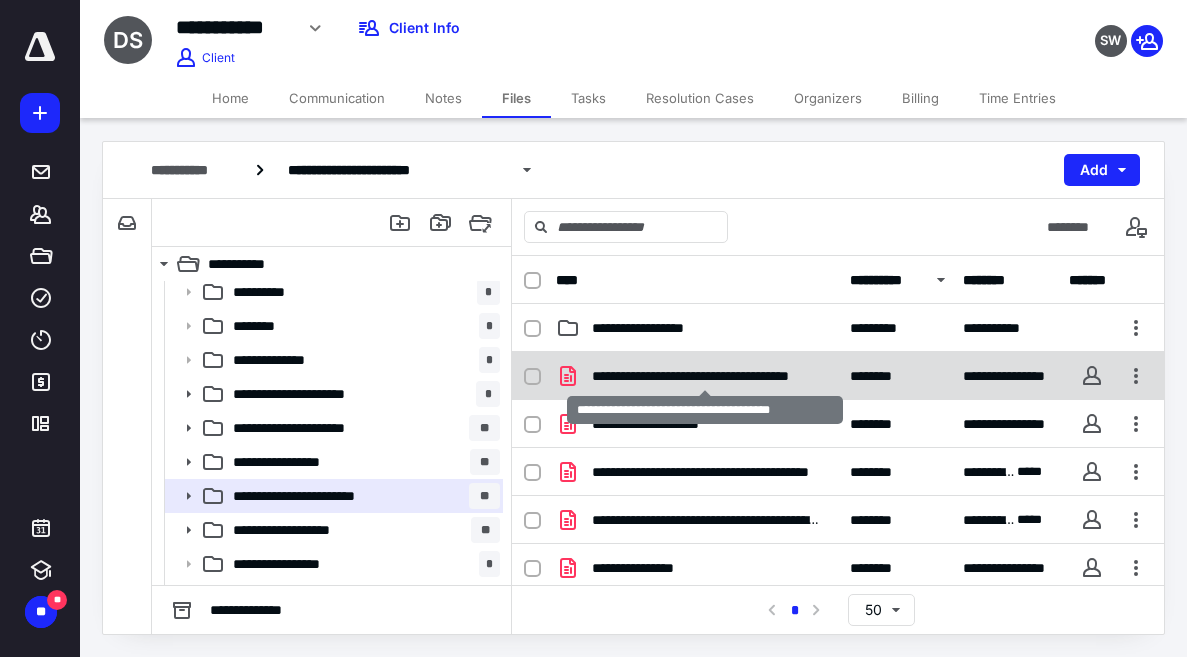 click on "**********" at bounding box center (705, 376) 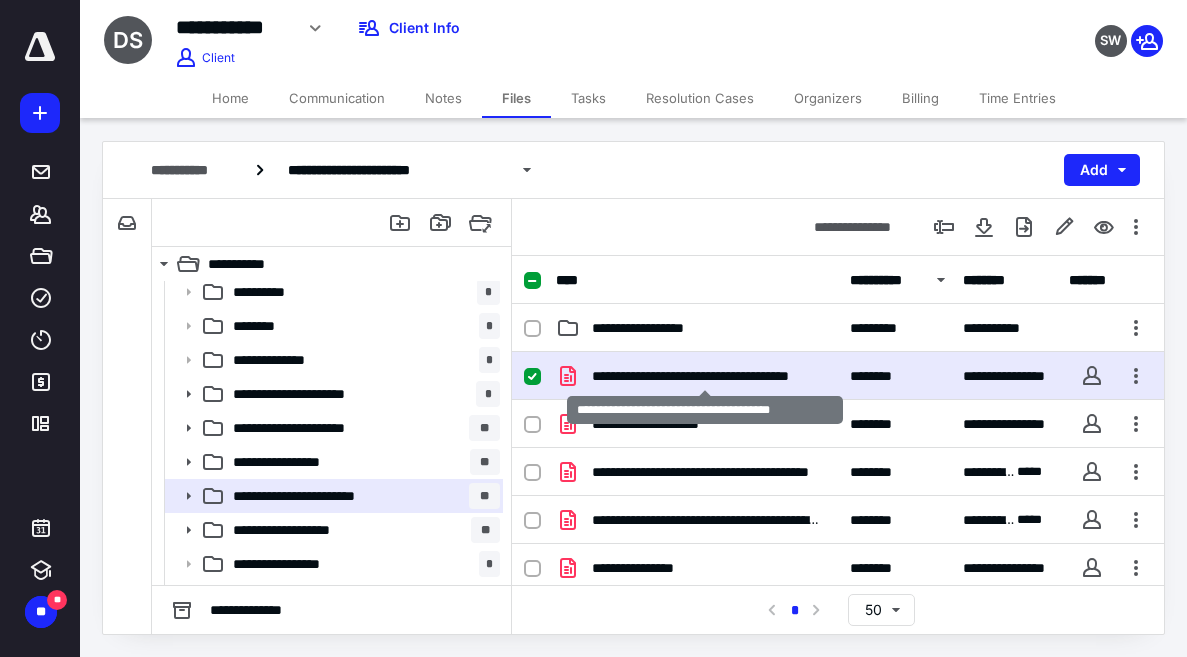 click on "**********" at bounding box center [705, 376] 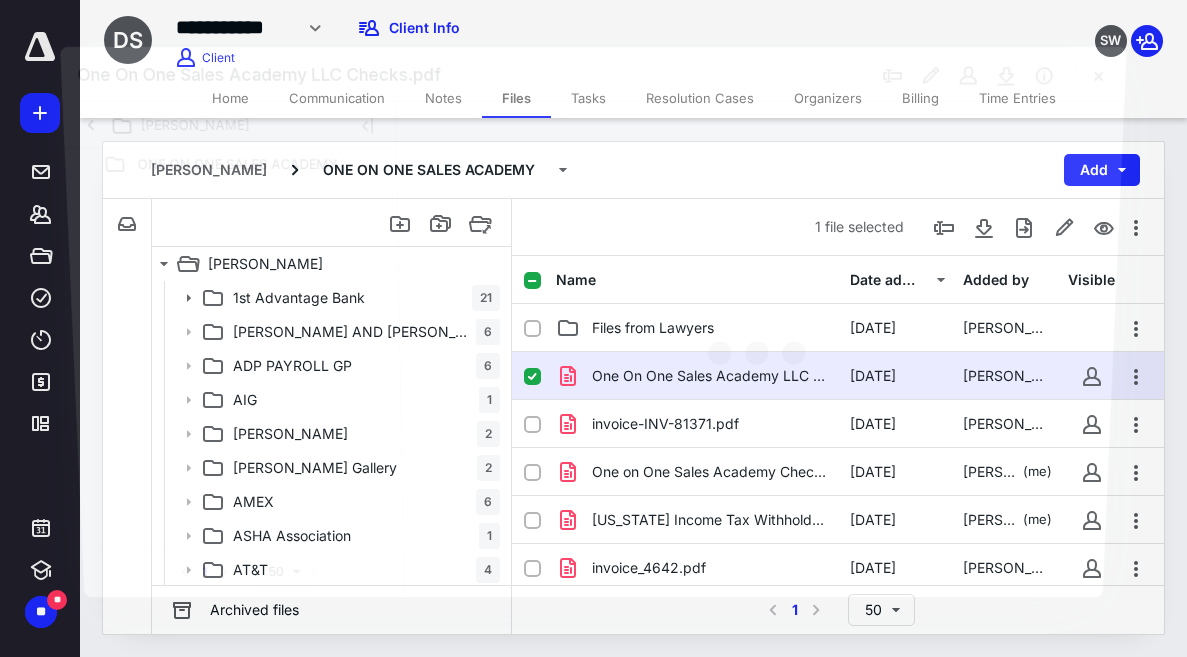scroll, scrollTop: 1400, scrollLeft: 0, axis: vertical 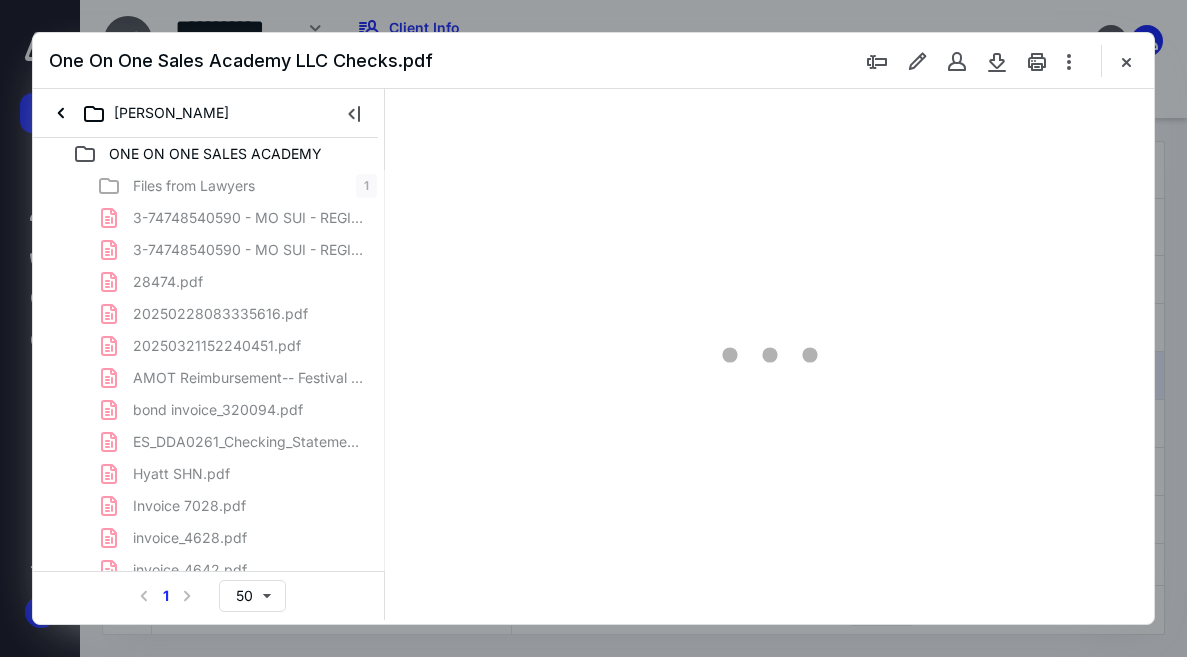 type on "54" 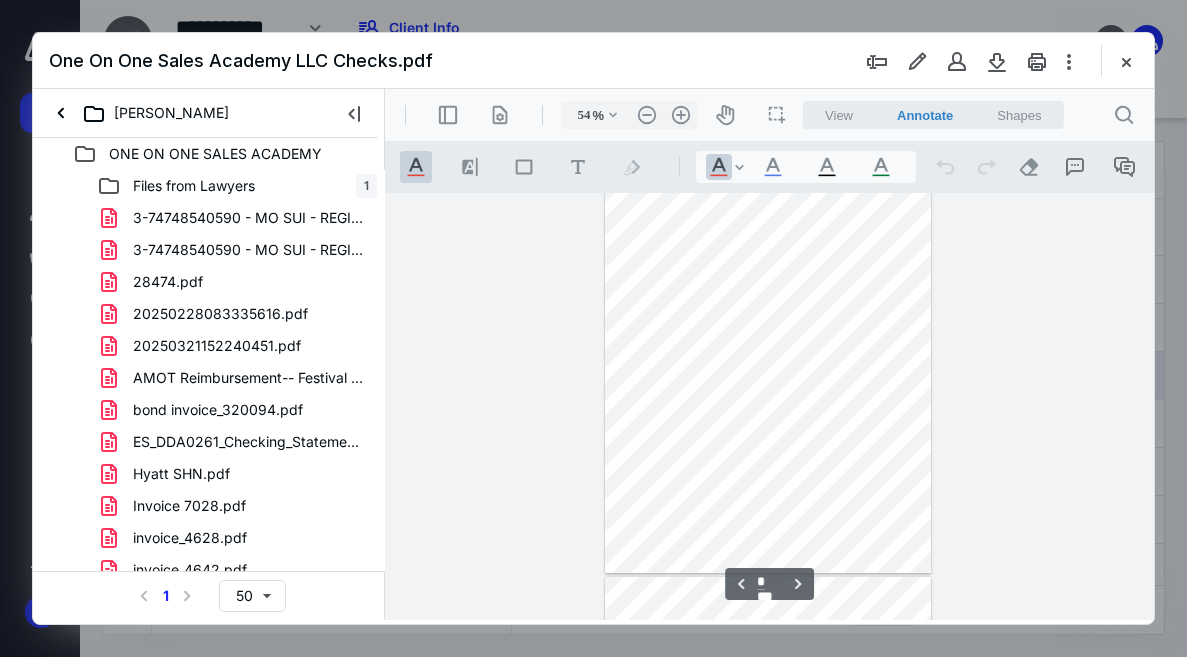 scroll, scrollTop: 2981, scrollLeft: 0, axis: vertical 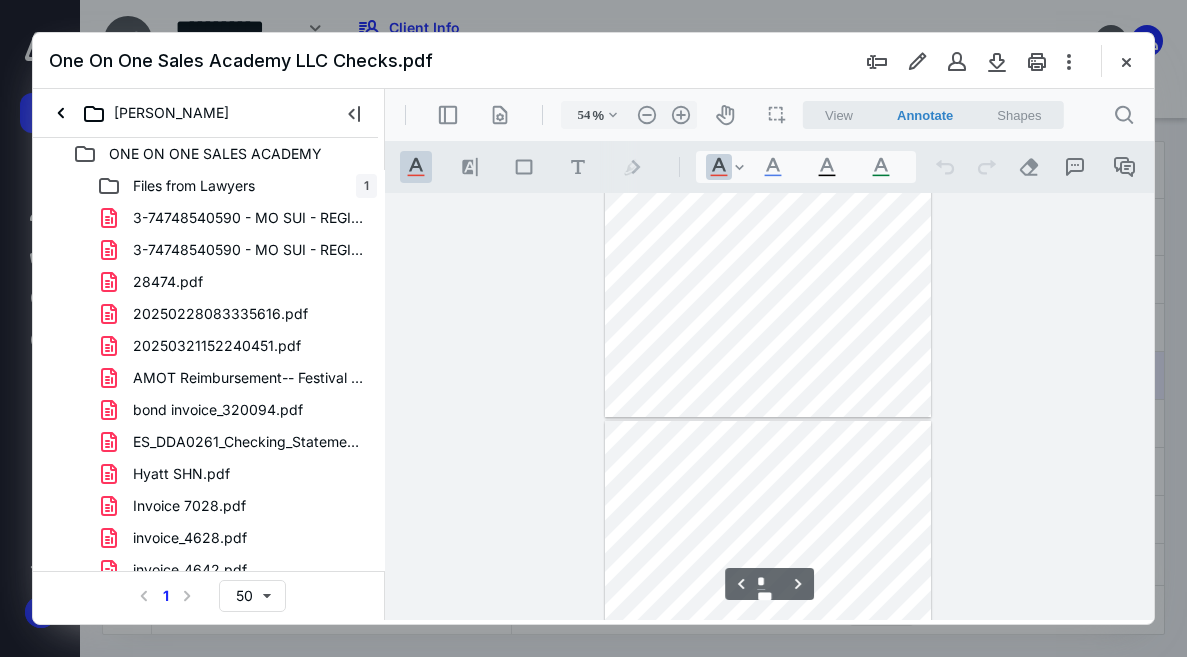 type on "*" 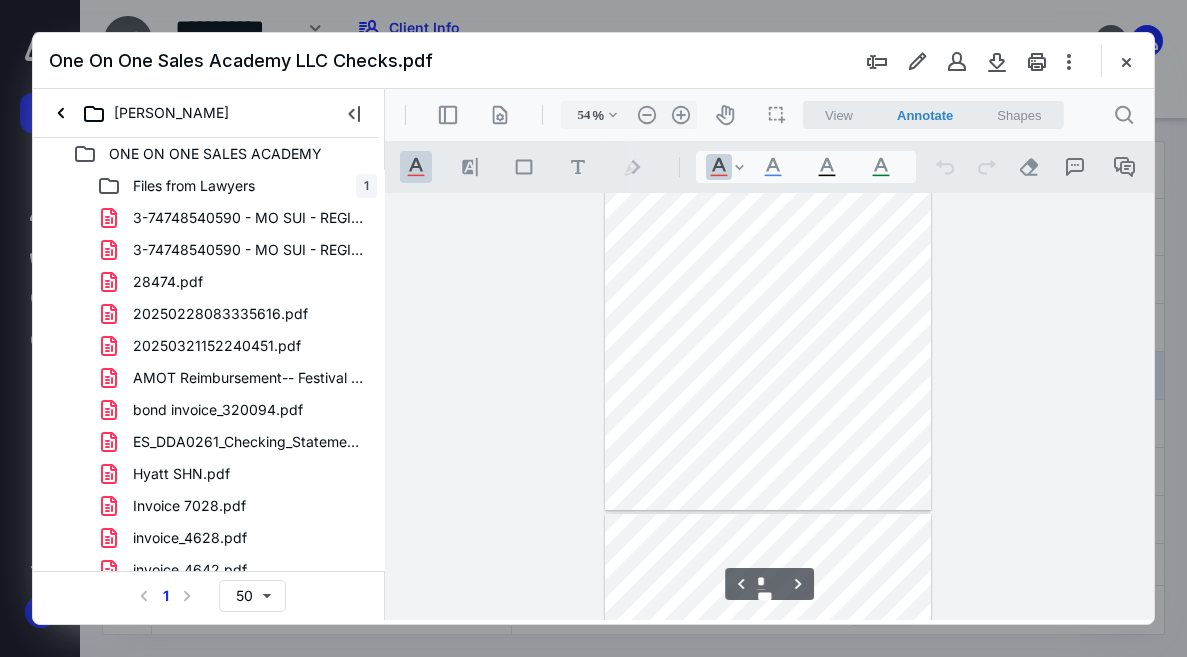 scroll, scrollTop: 1781, scrollLeft: 0, axis: vertical 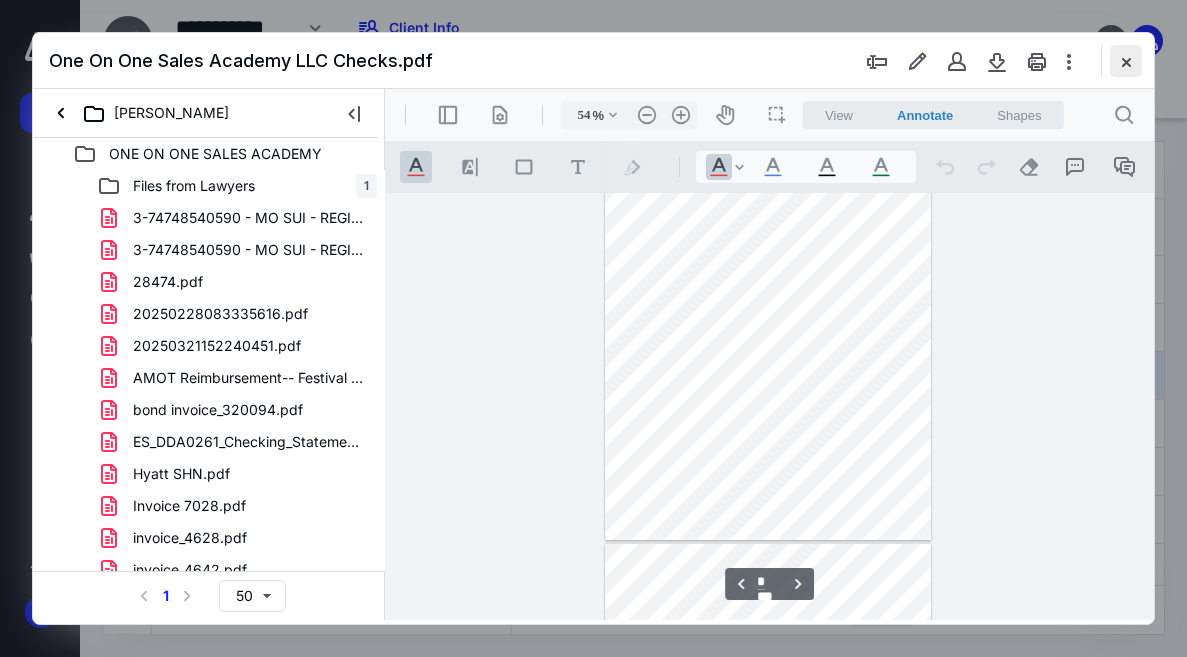 click at bounding box center [1126, 61] 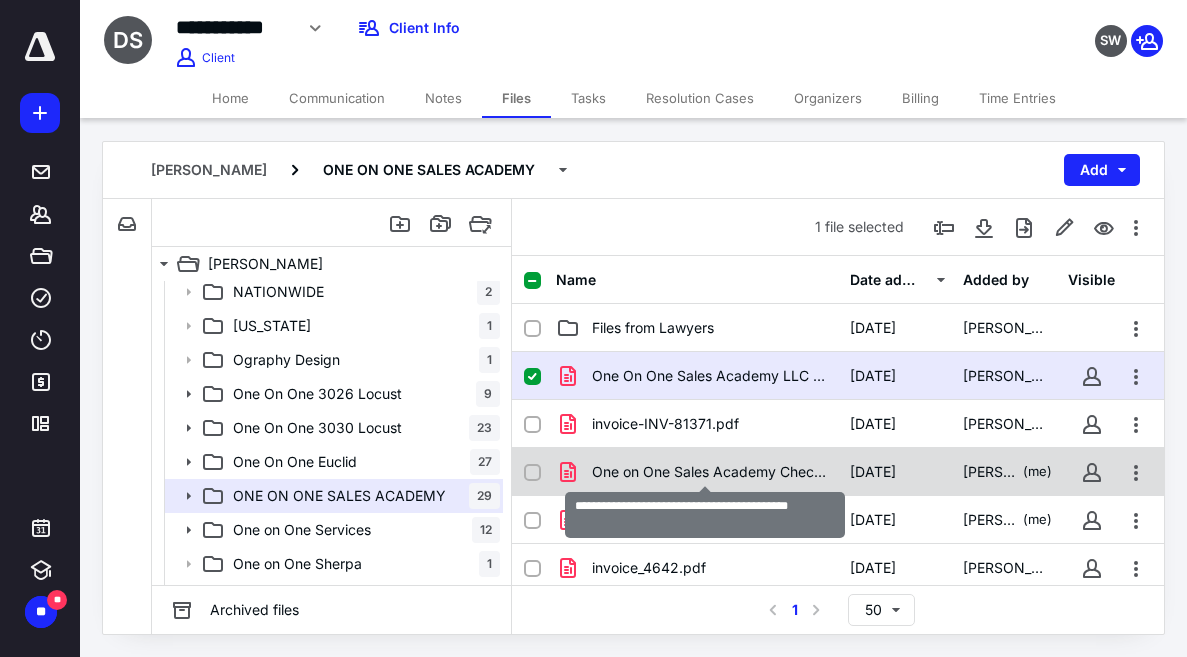 click on "One on One Sales Academy Check [DATE].pdf" at bounding box center (709, 472) 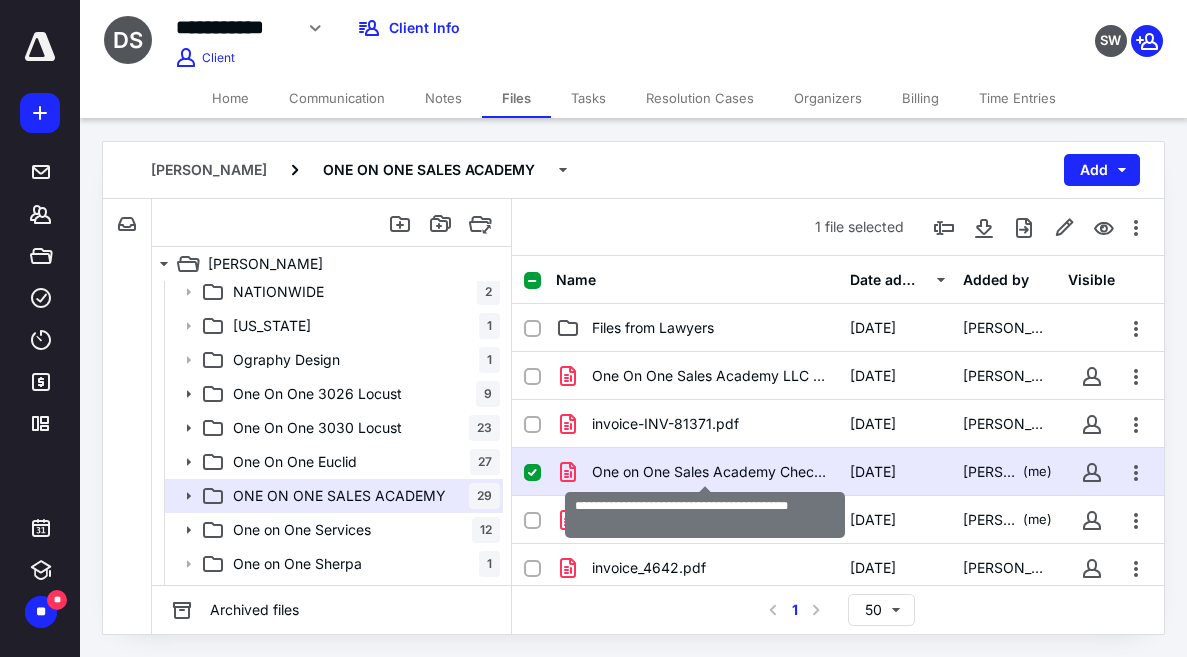 click on "One on One Sales Academy Check [DATE].pdf" at bounding box center [709, 472] 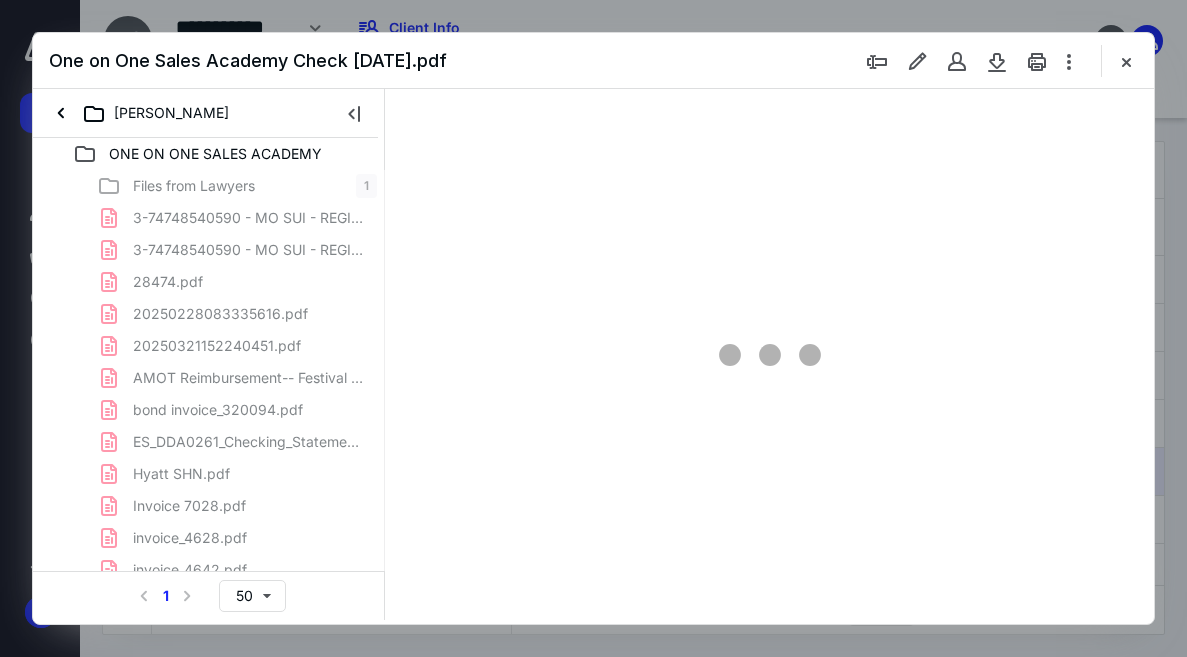 scroll, scrollTop: 0, scrollLeft: 0, axis: both 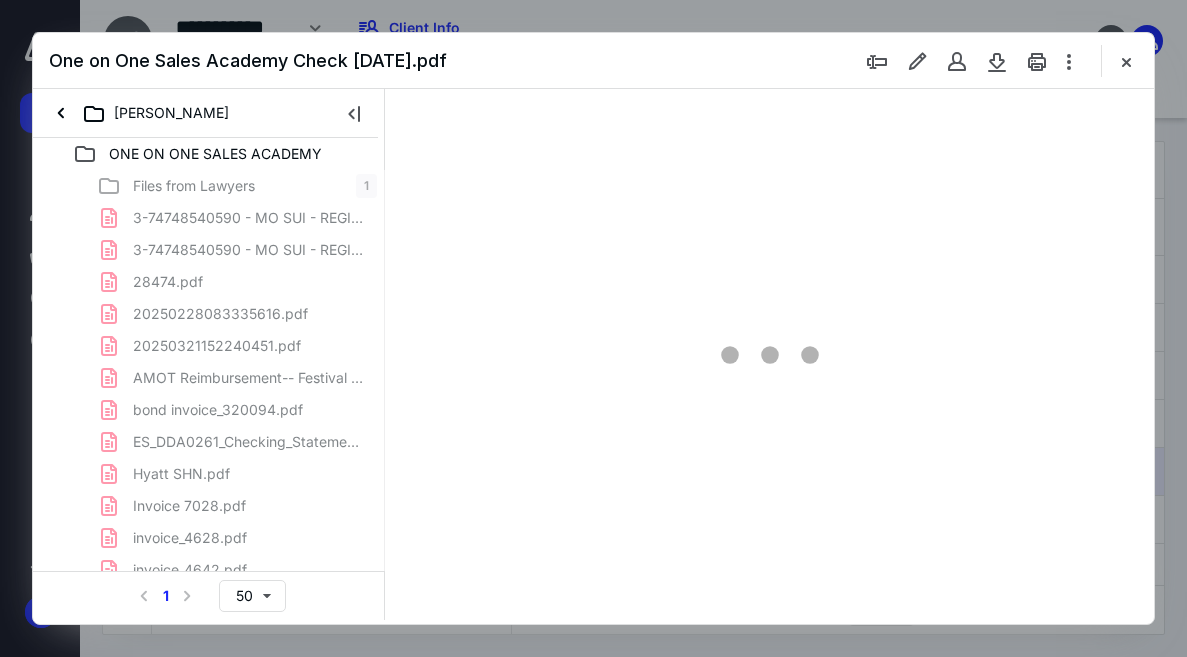type on "54" 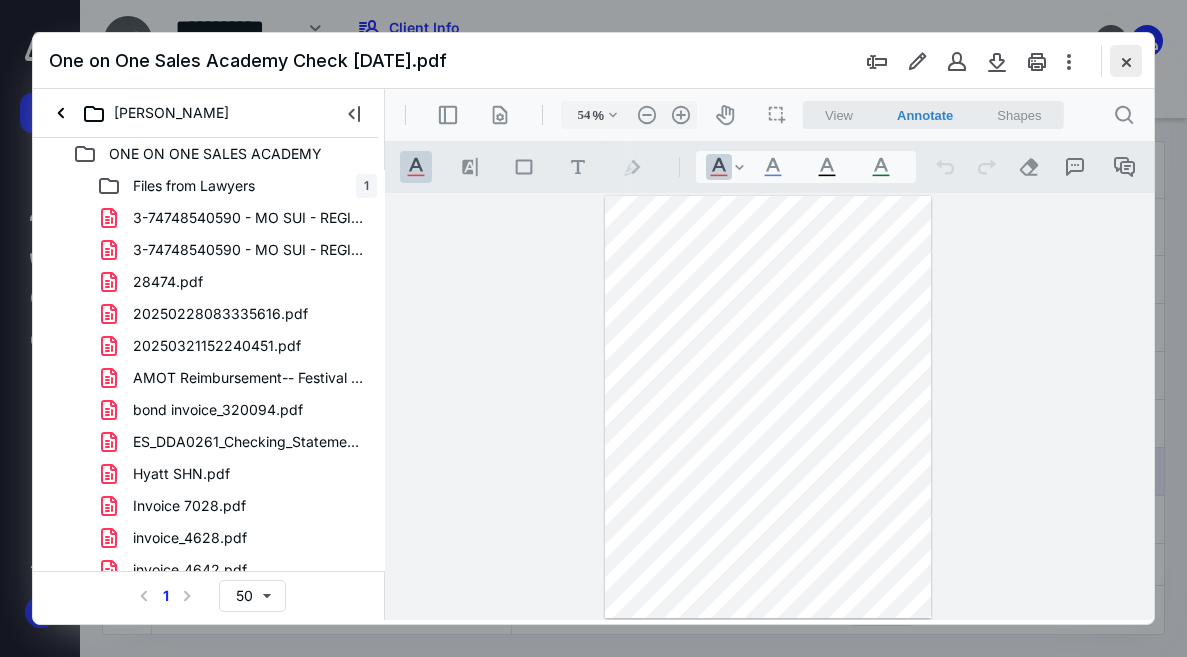 click at bounding box center (1126, 61) 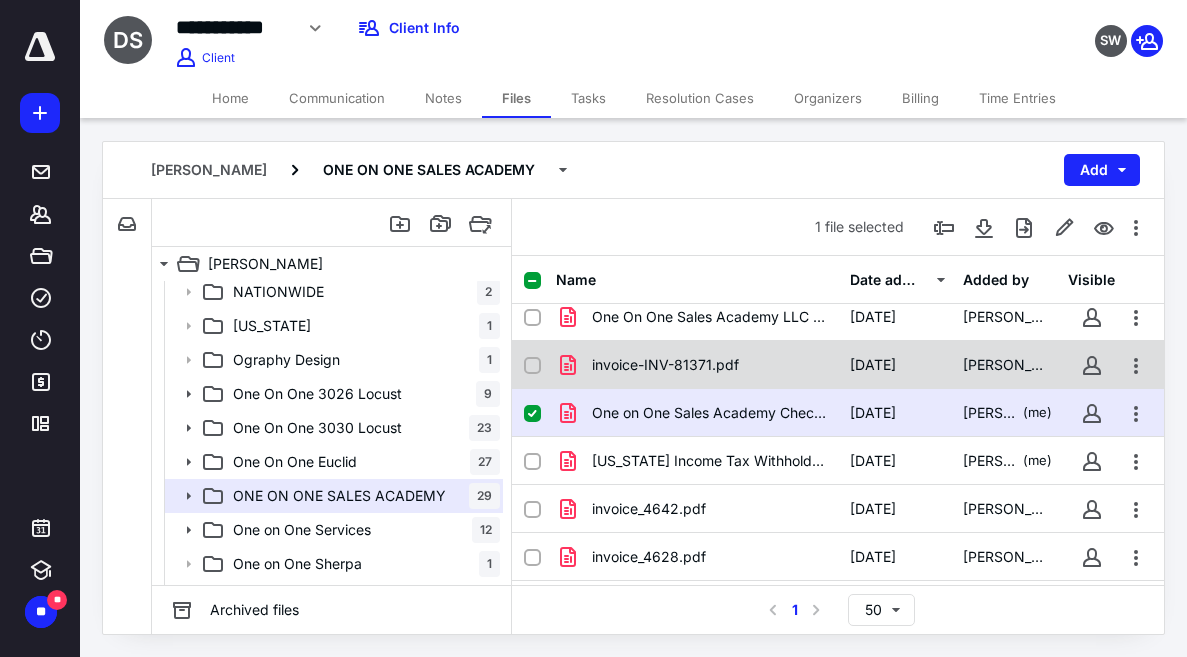 scroll, scrollTop: 0, scrollLeft: 0, axis: both 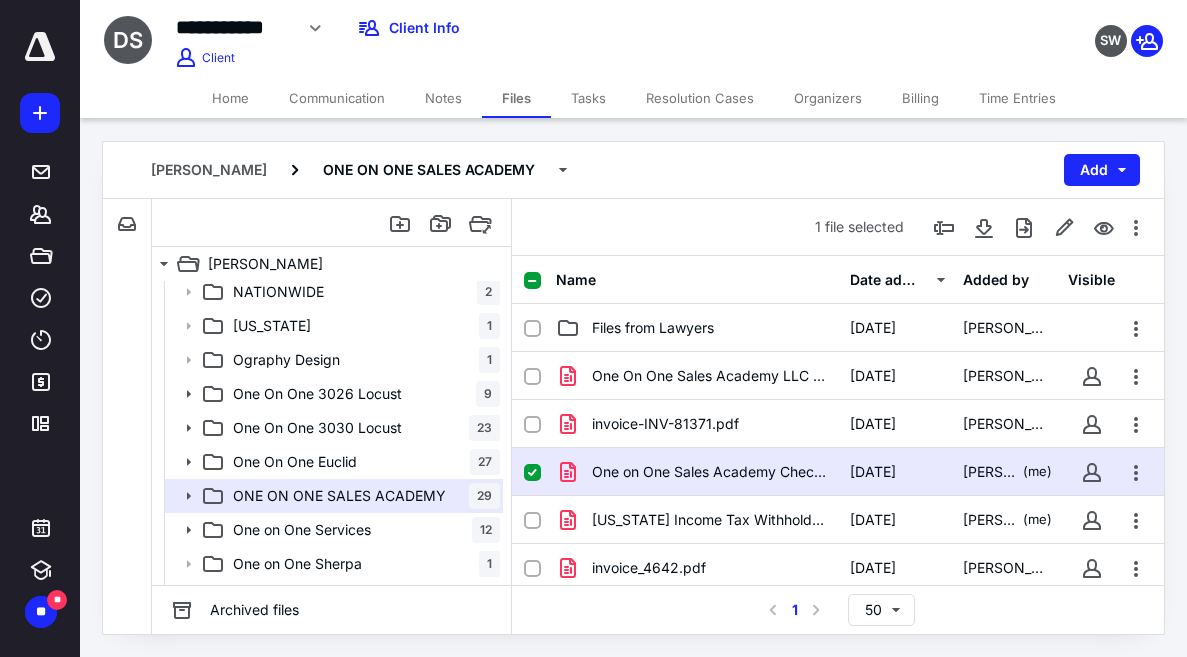 click at bounding box center [532, 473] 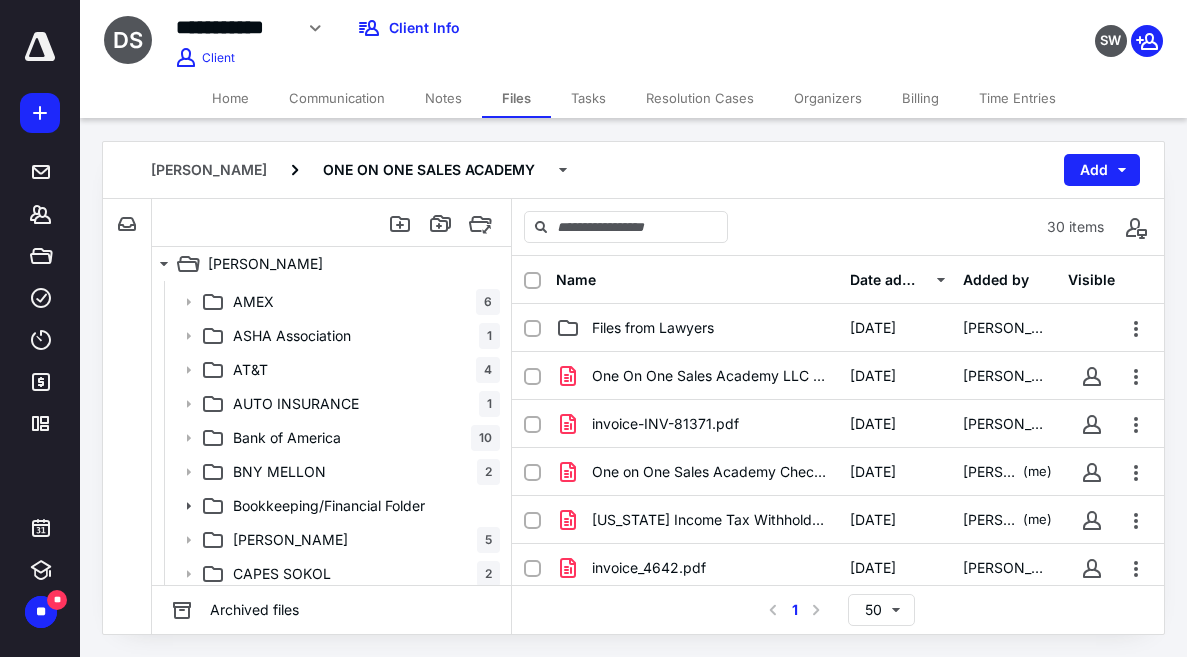 scroll, scrollTop: 0, scrollLeft: 0, axis: both 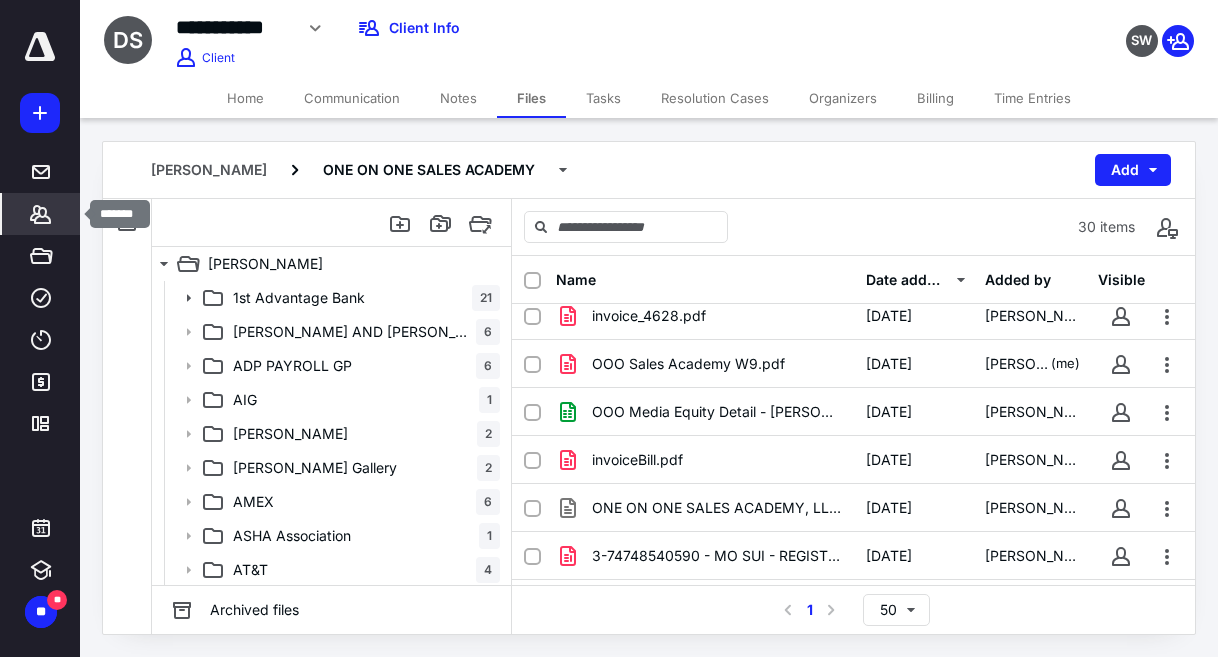 click 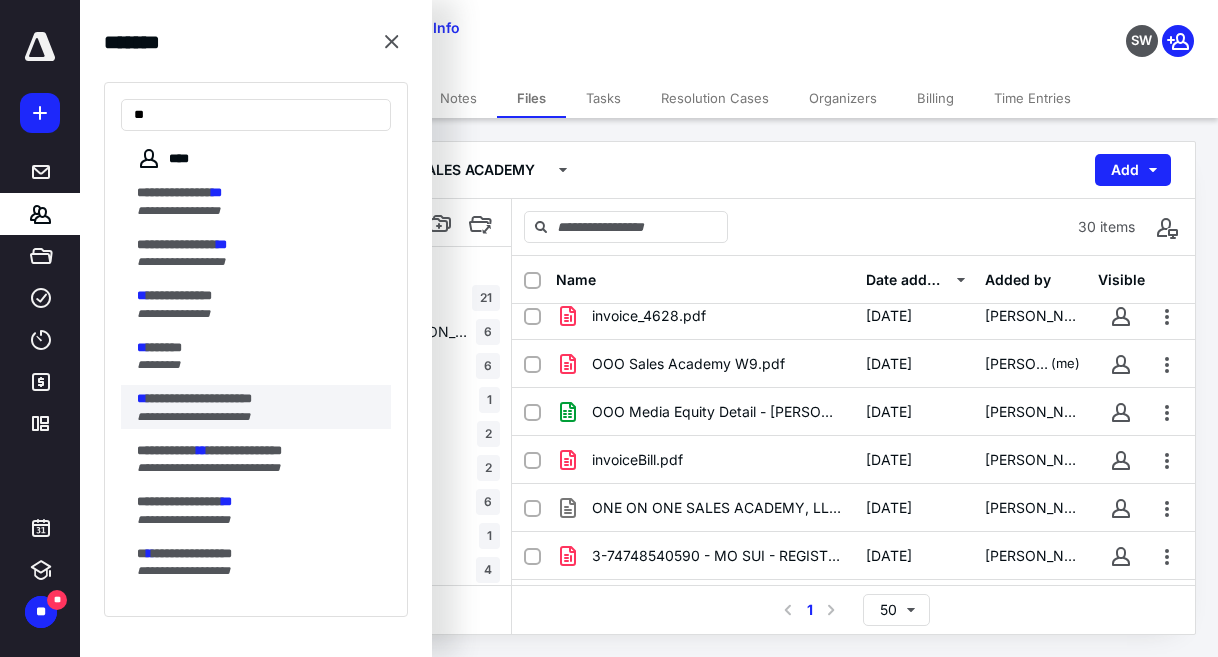 type on "**" 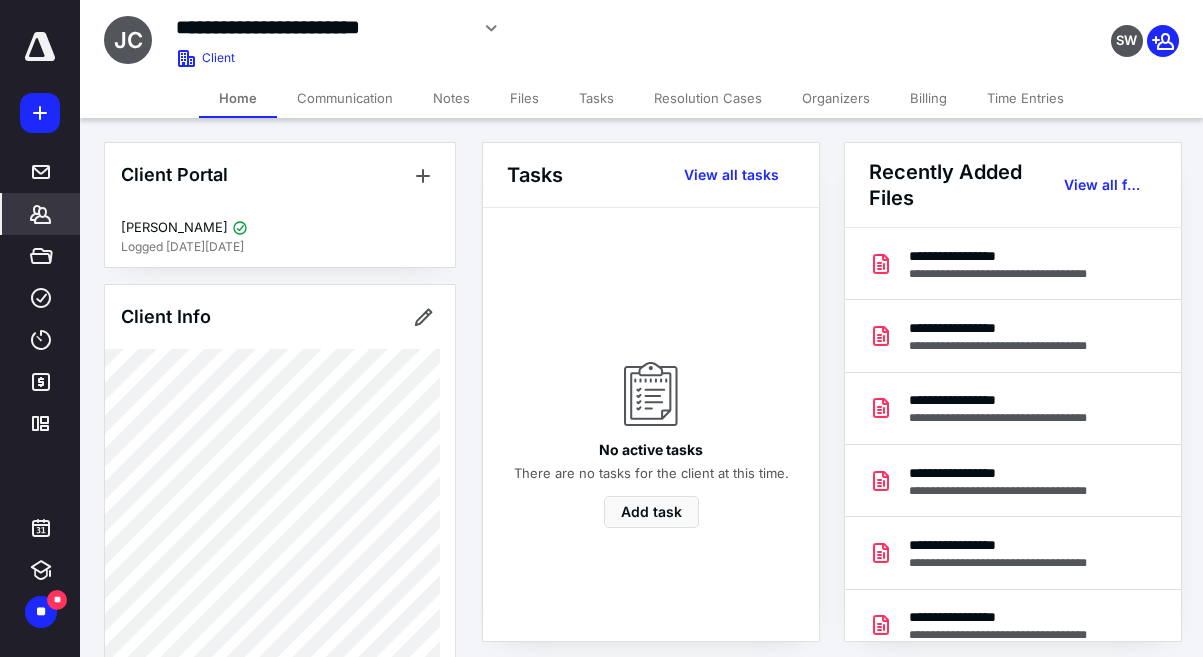click on "Files" at bounding box center (524, 98) 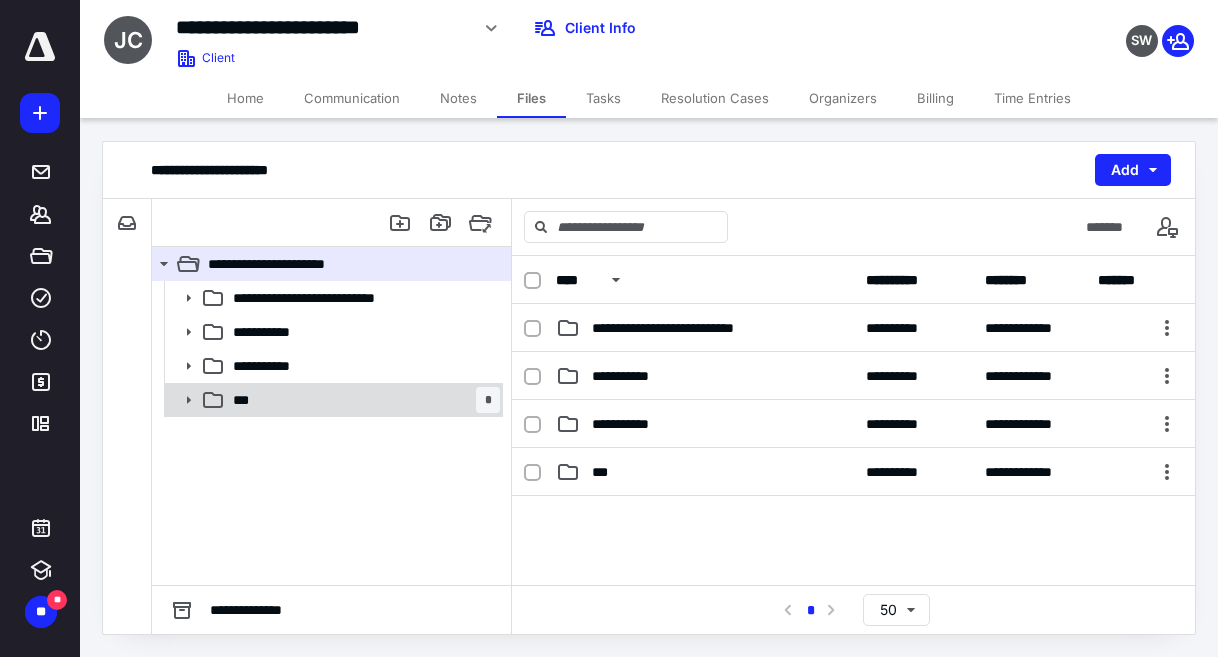 click on "*** *" at bounding box center [362, 400] 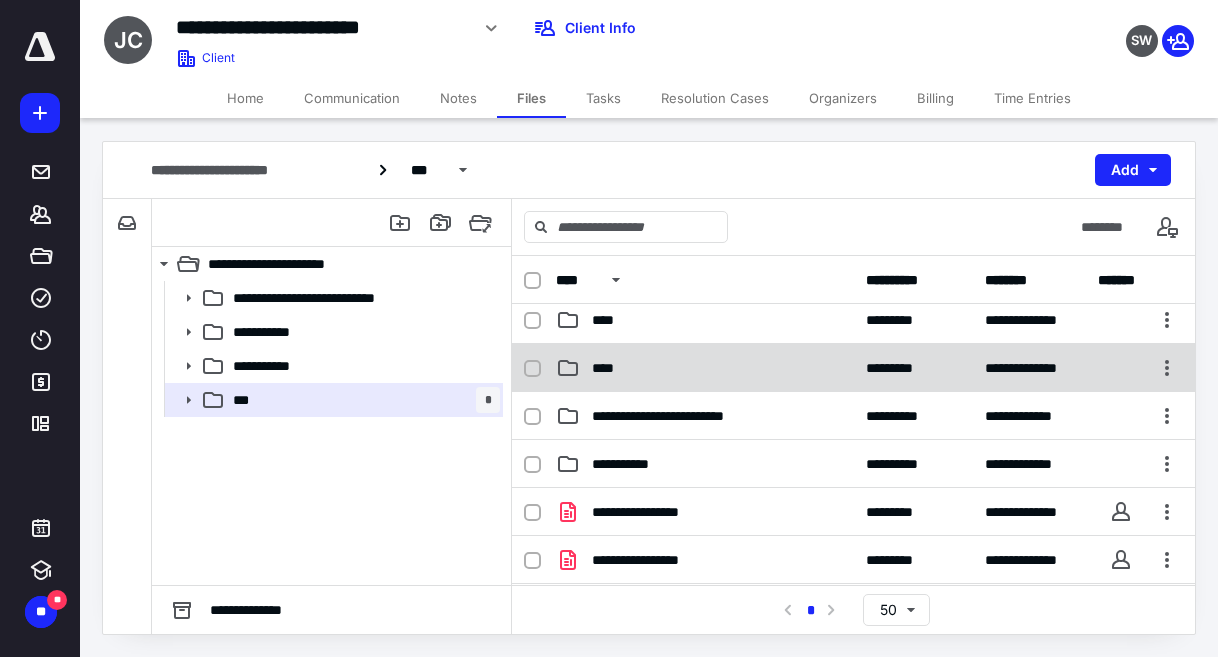 scroll, scrollTop: 300, scrollLeft: 0, axis: vertical 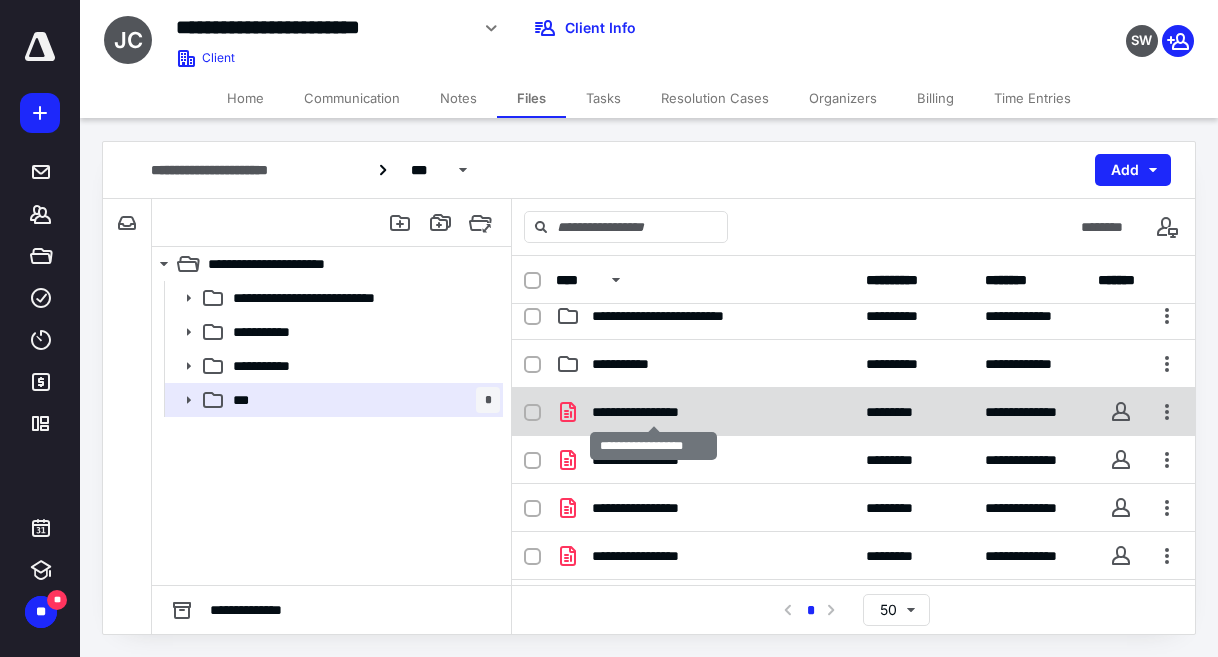 click on "**********" at bounding box center [653, 412] 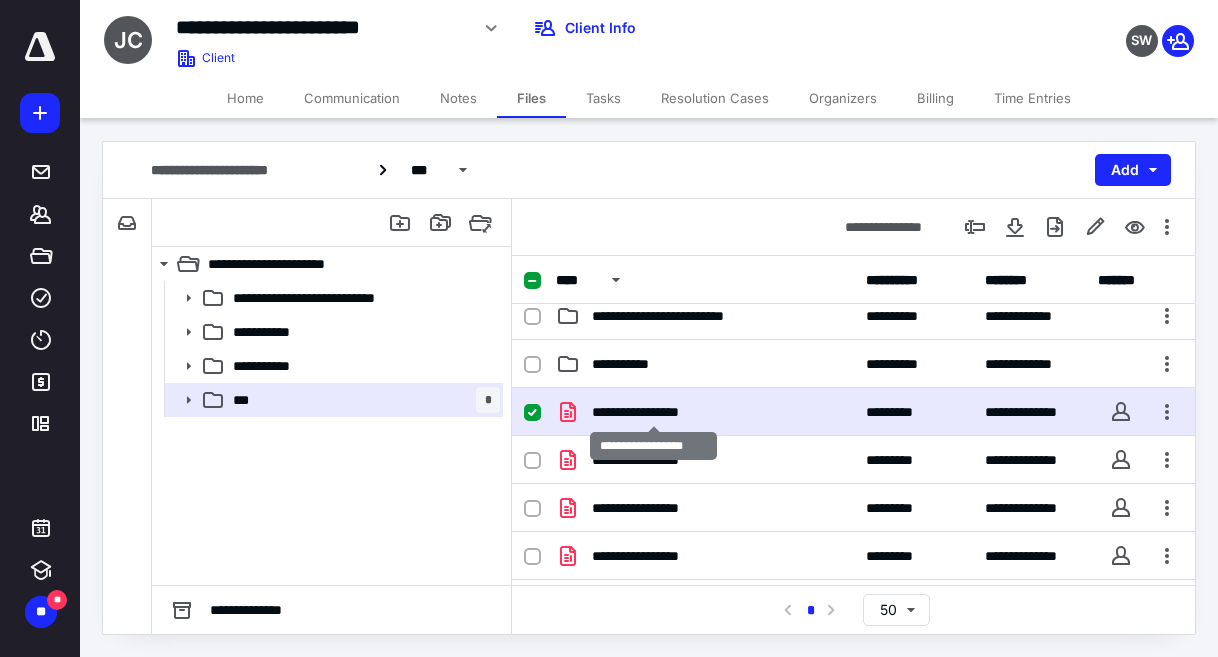 click on "**********" at bounding box center (653, 412) 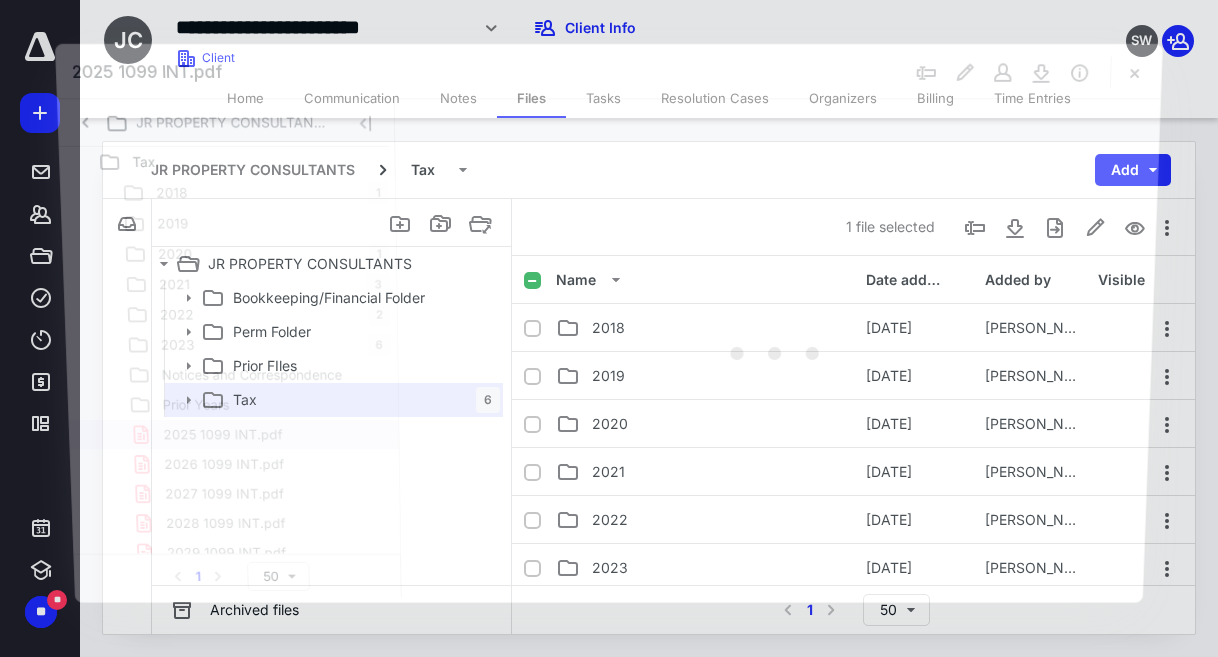 scroll, scrollTop: 300, scrollLeft: 0, axis: vertical 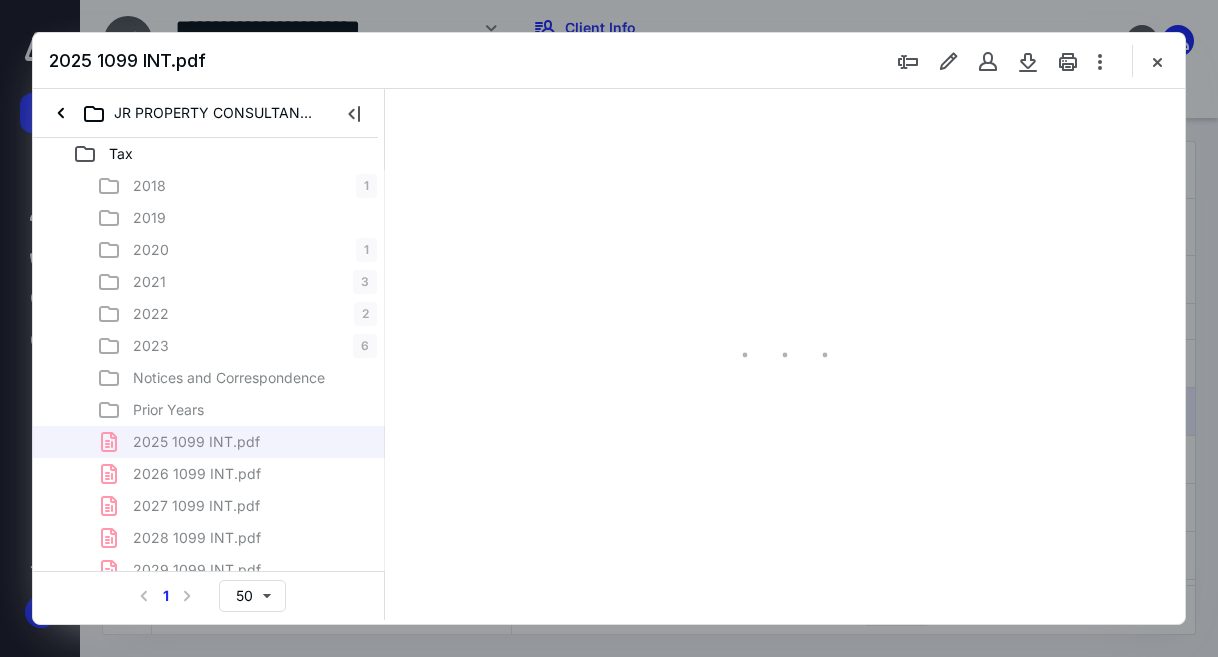 type on "54" 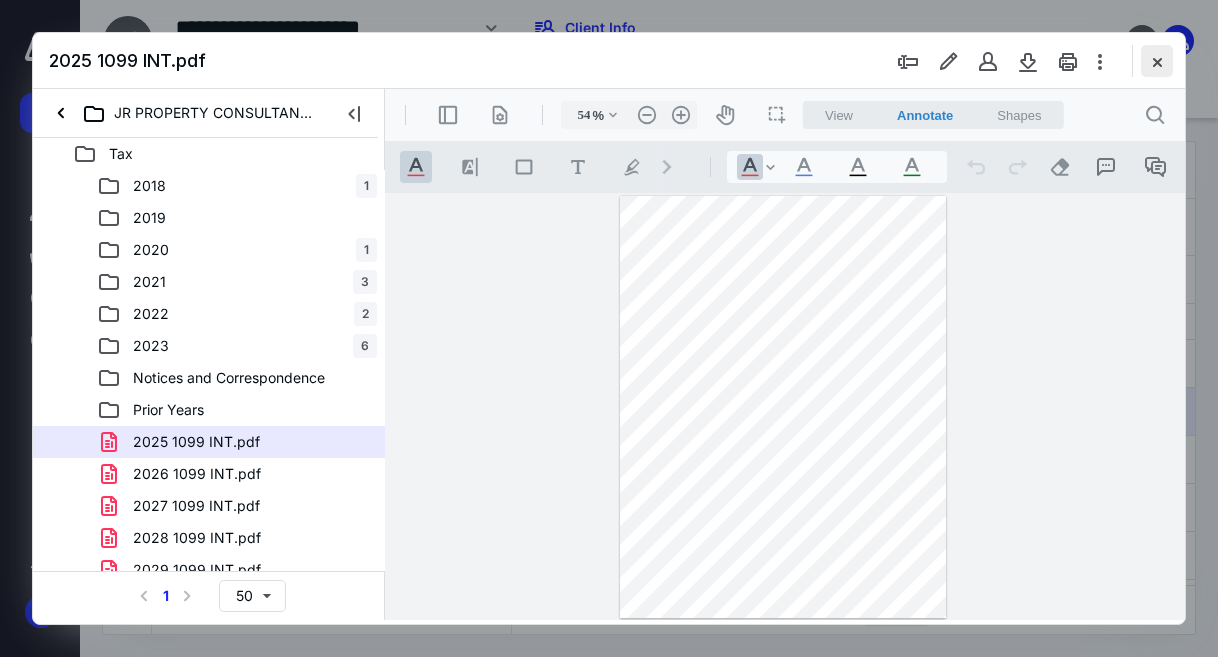 click at bounding box center [1157, 61] 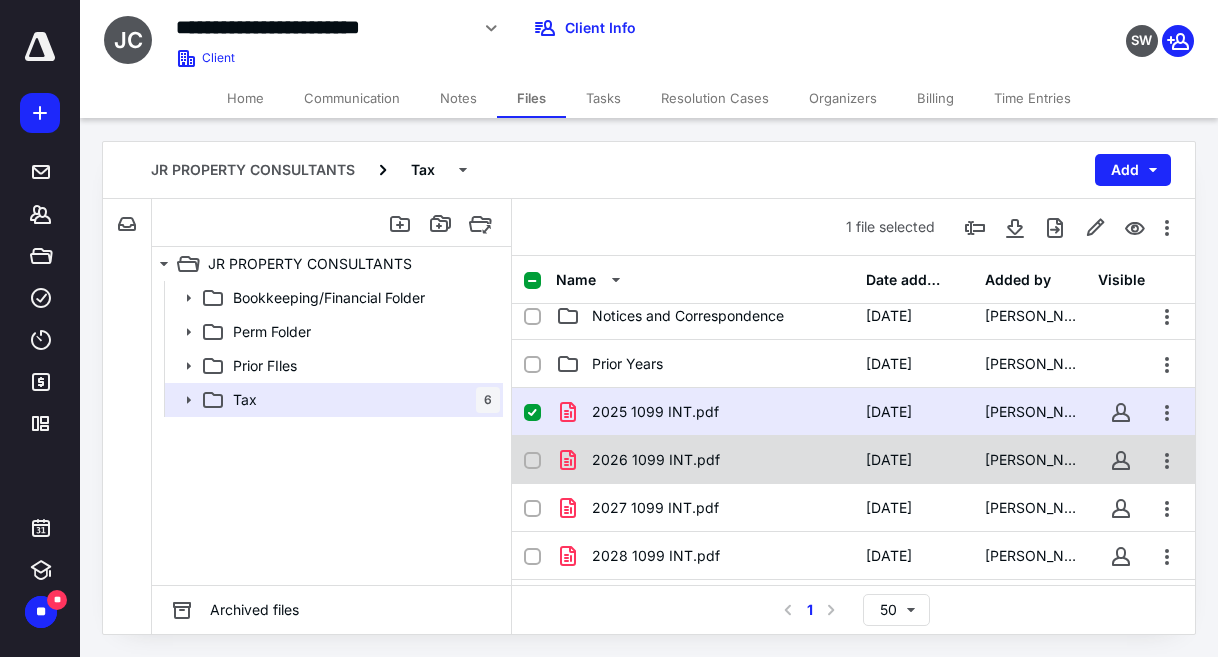 click on "2026 1099 INT.pdf" at bounding box center (705, 460) 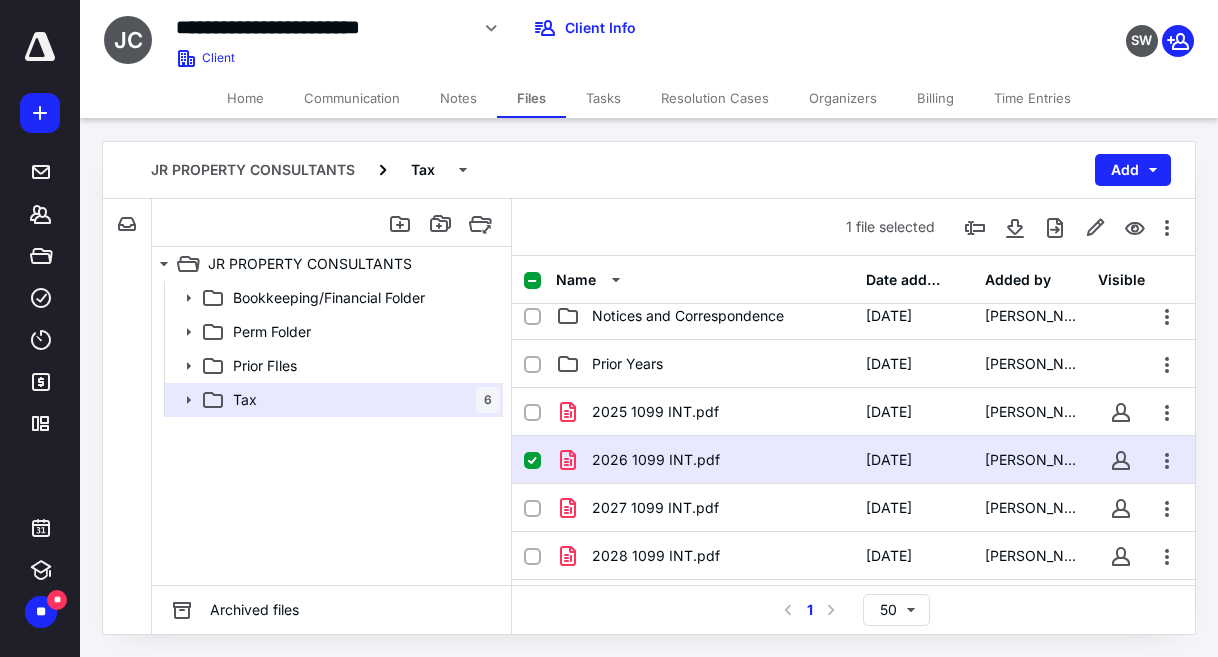 click on "2026 1099 INT.pdf" at bounding box center (705, 460) 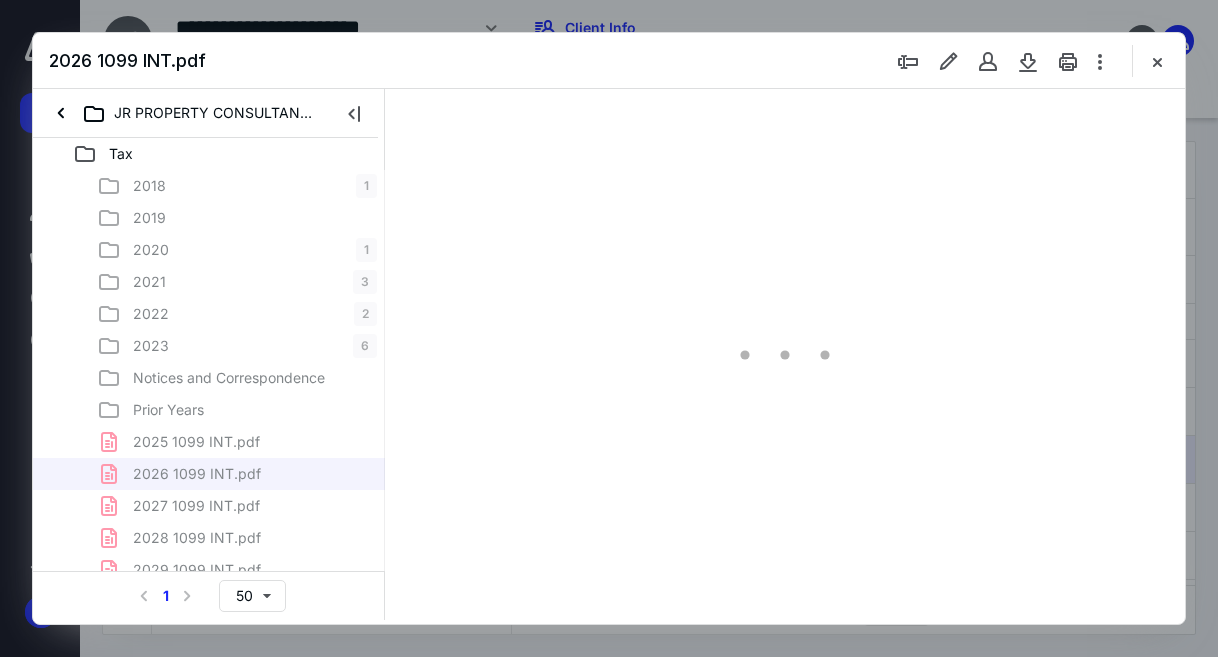 scroll, scrollTop: 0, scrollLeft: 0, axis: both 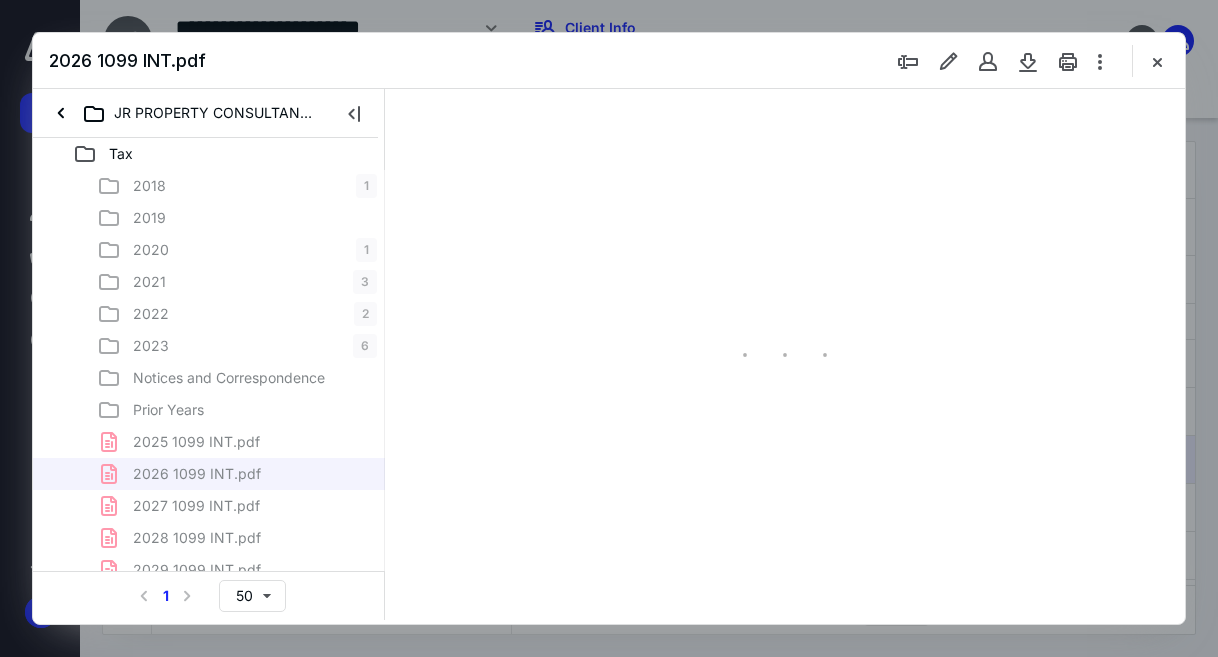 type on "54" 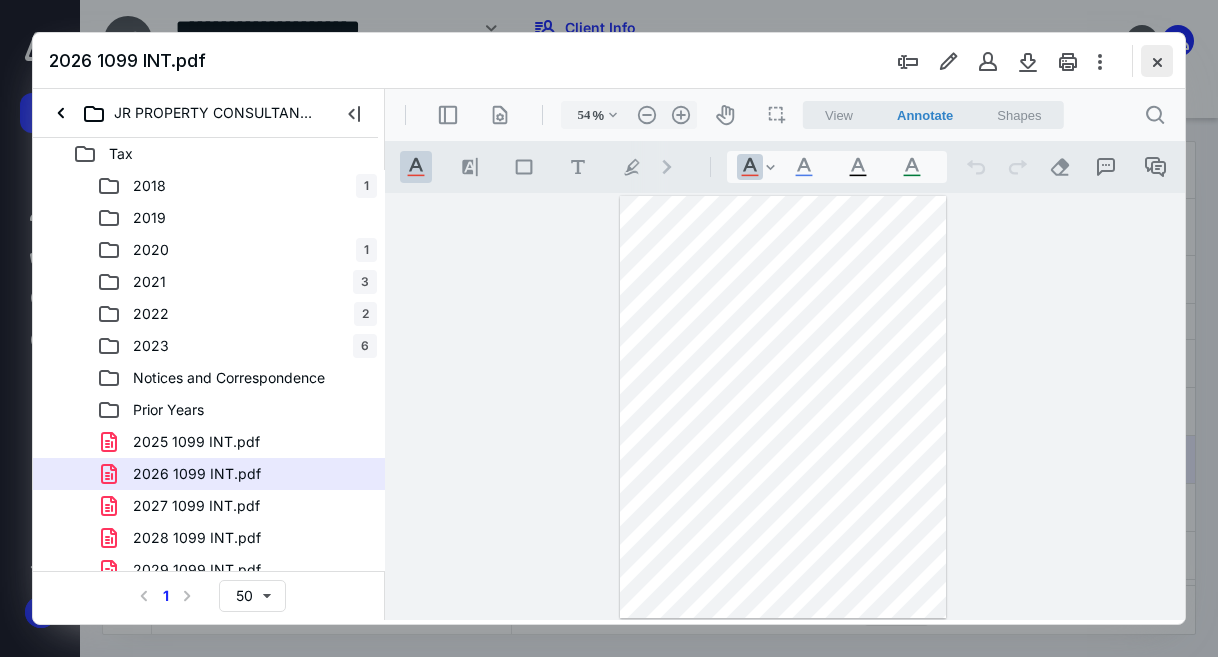click at bounding box center [1157, 61] 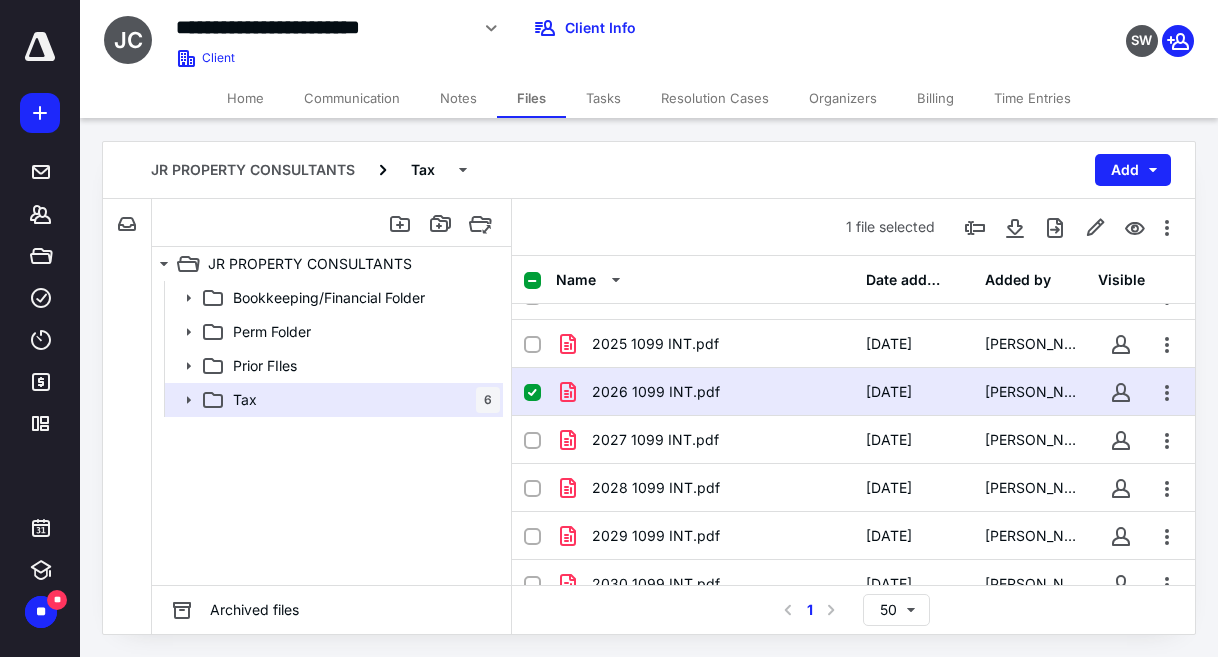 scroll, scrollTop: 403, scrollLeft: 0, axis: vertical 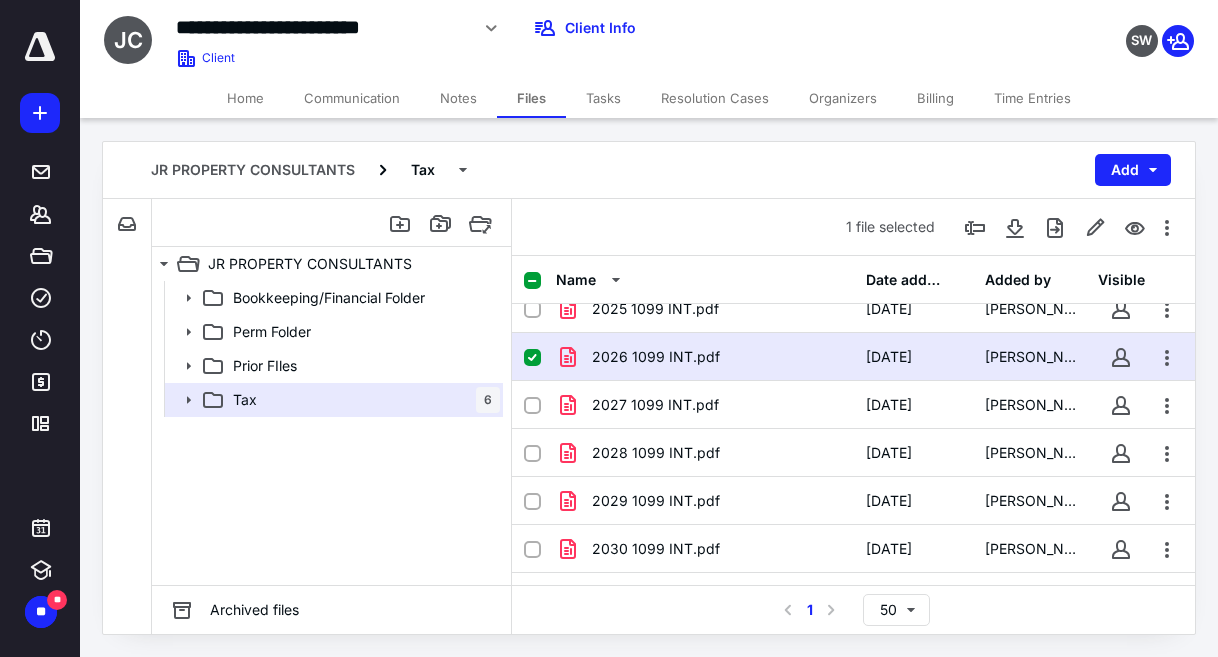click on "2026 1099 INT.pdf [DATE] [PERSON_NAME]" at bounding box center [853, 357] 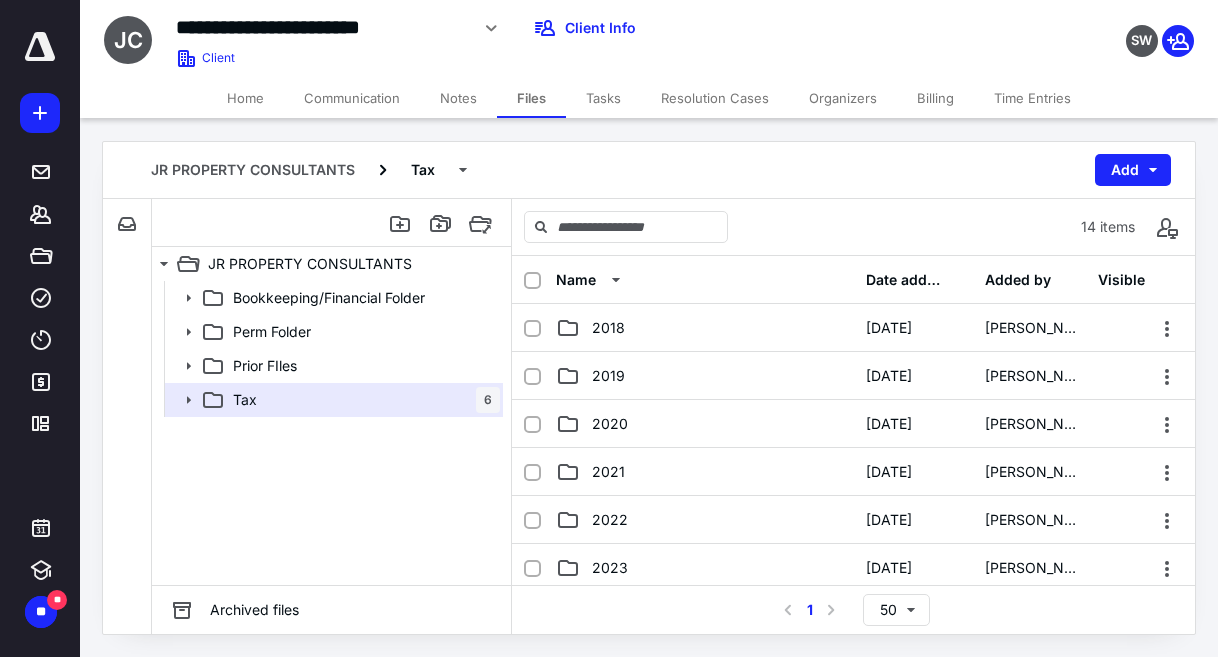 scroll, scrollTop: 403, scrollLeft: 0, axis: vertical 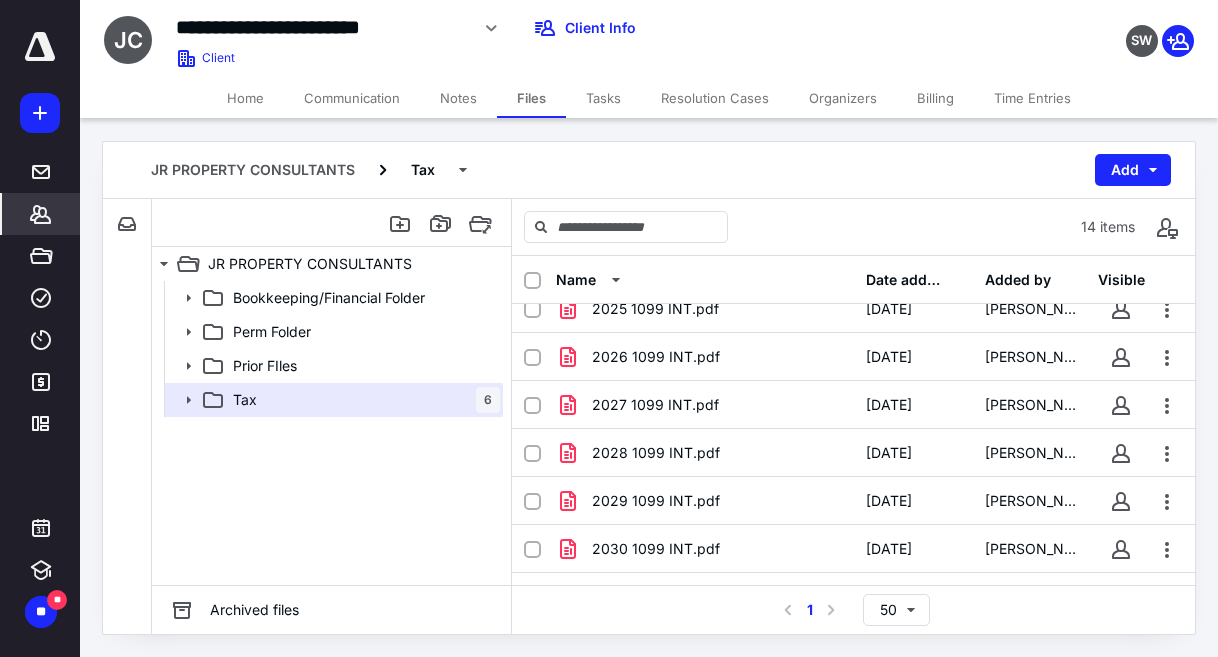 click on "*******" at bounding box center [41, 214] 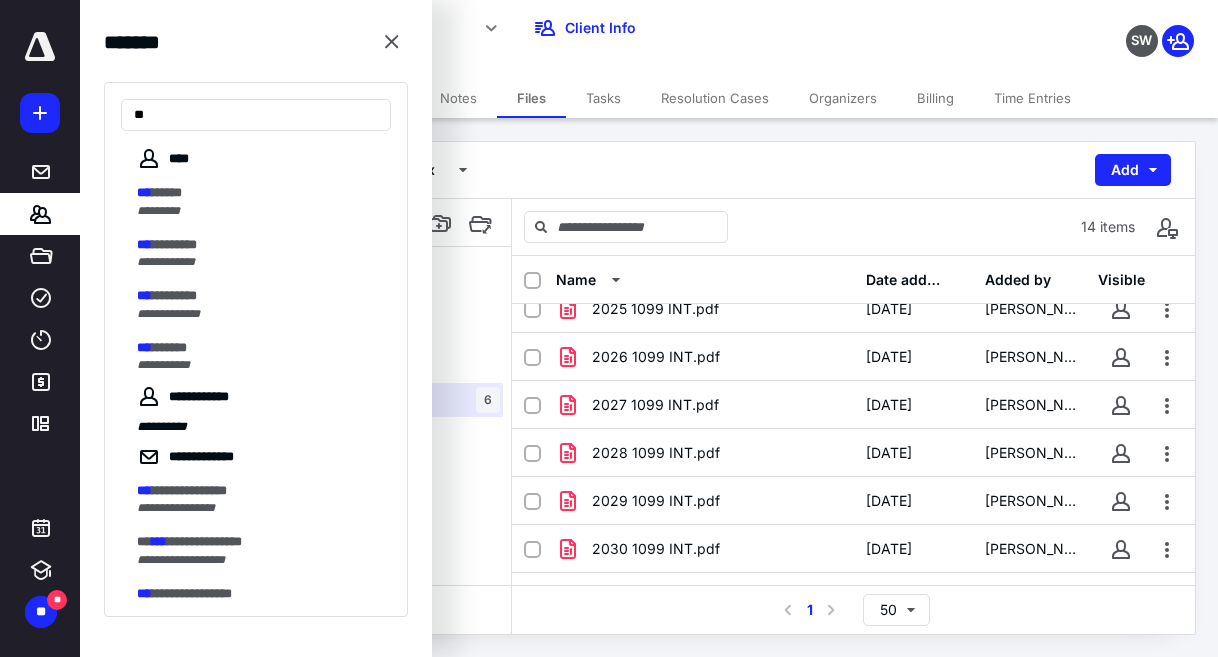 type on "*" 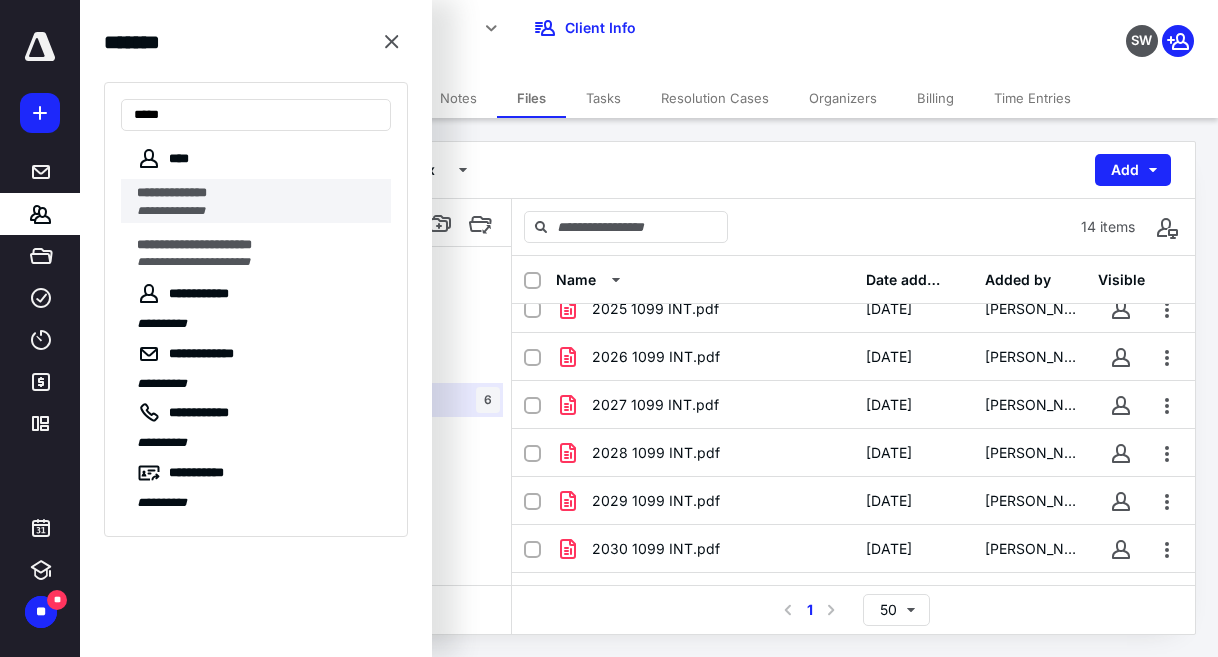 type on "*****" 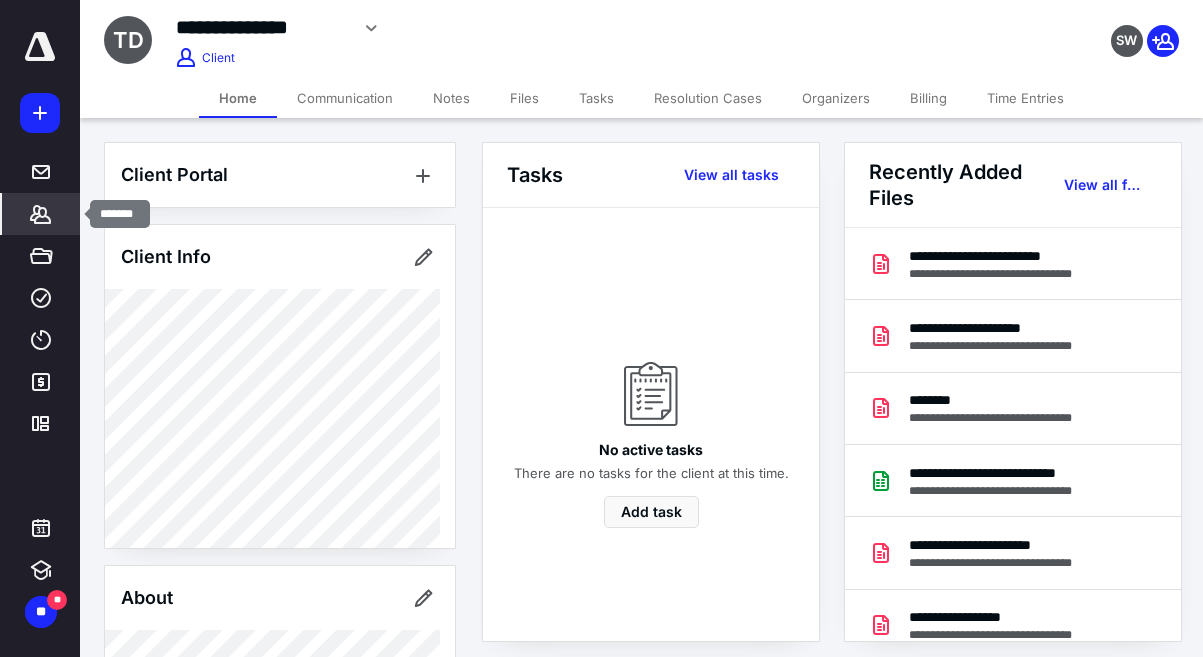 click on "*******" at bounding box center (41, 214) 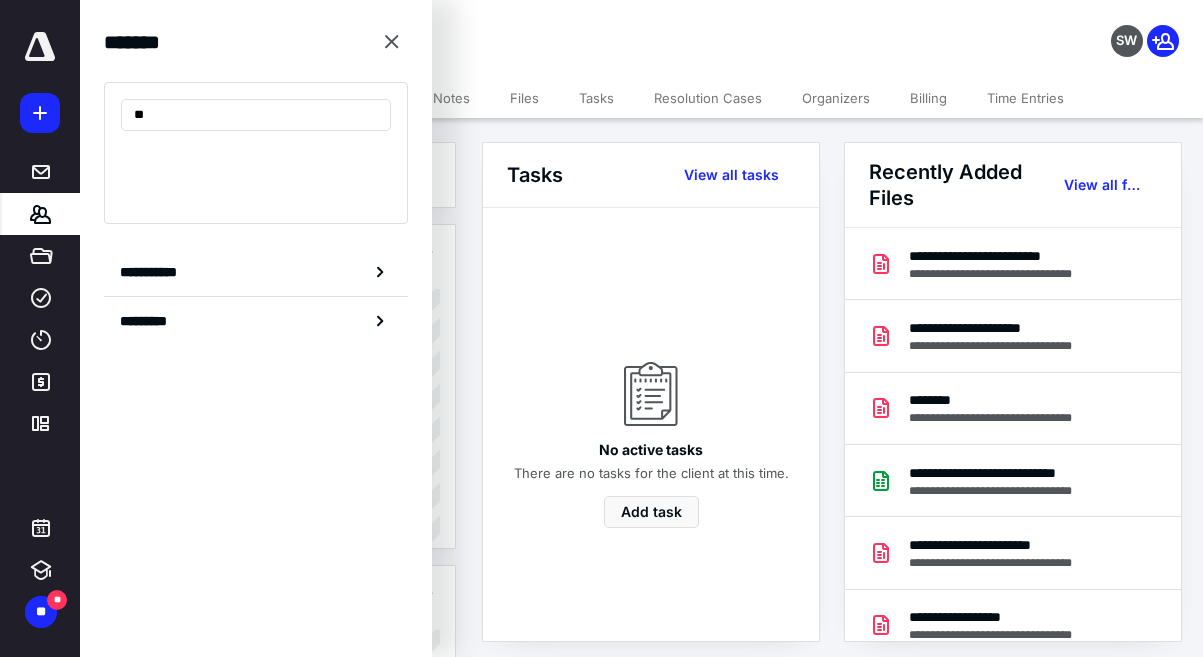 type on "*" 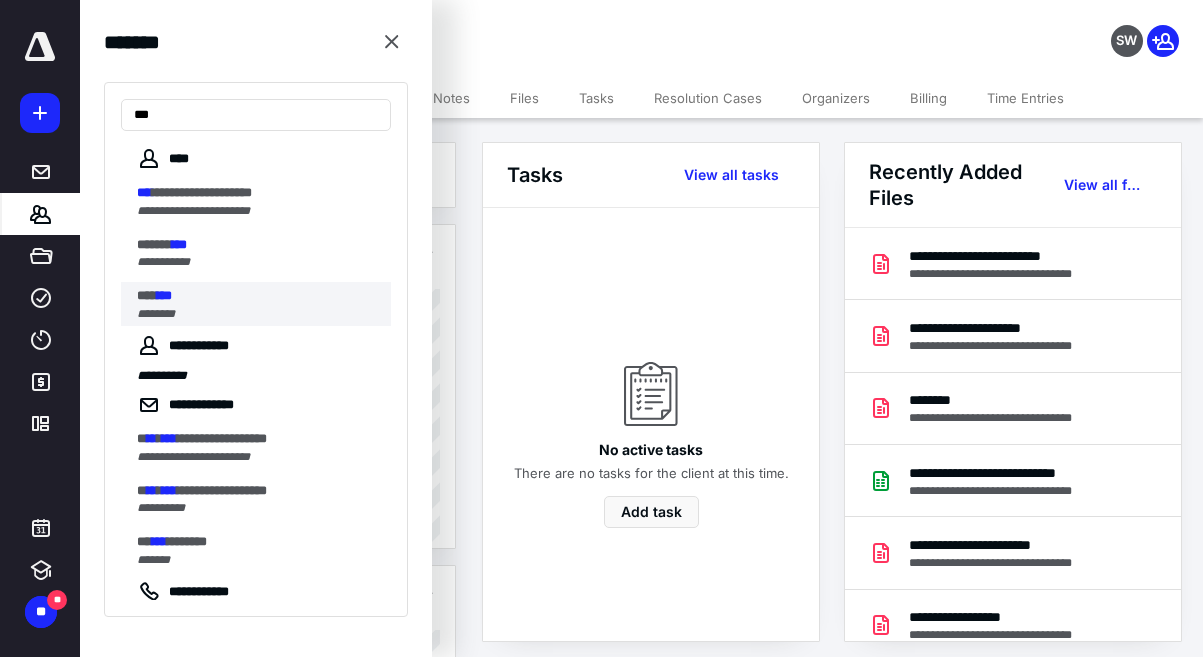 type on "***" 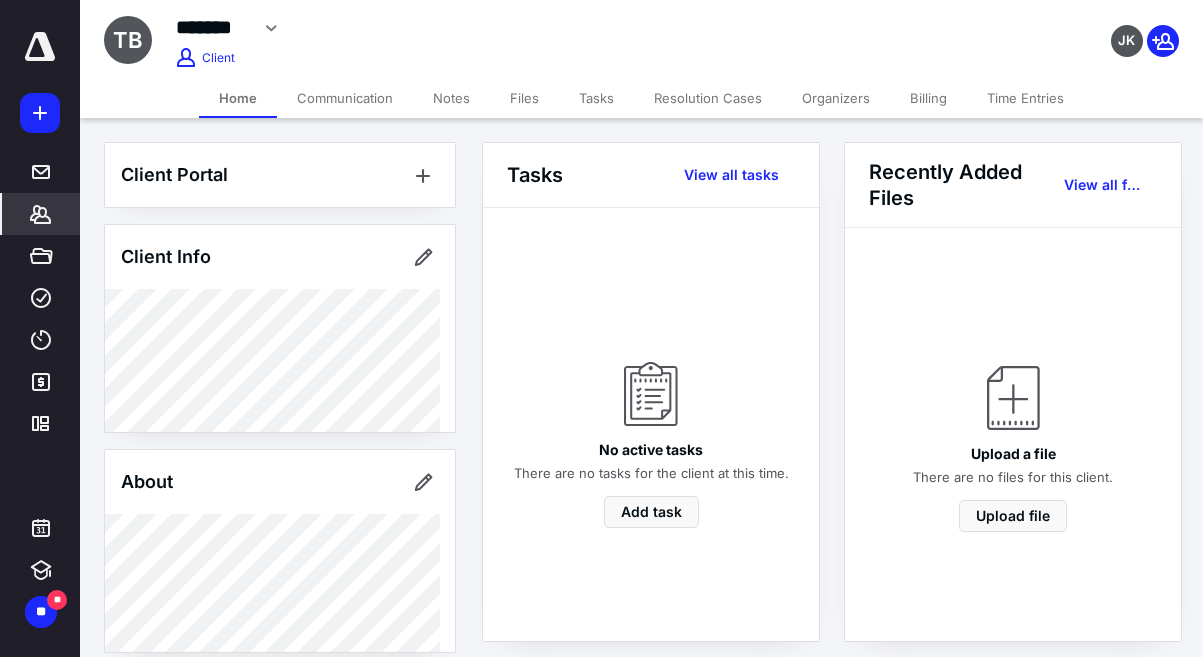 click on "Files" at bounding box center [524, 98] 